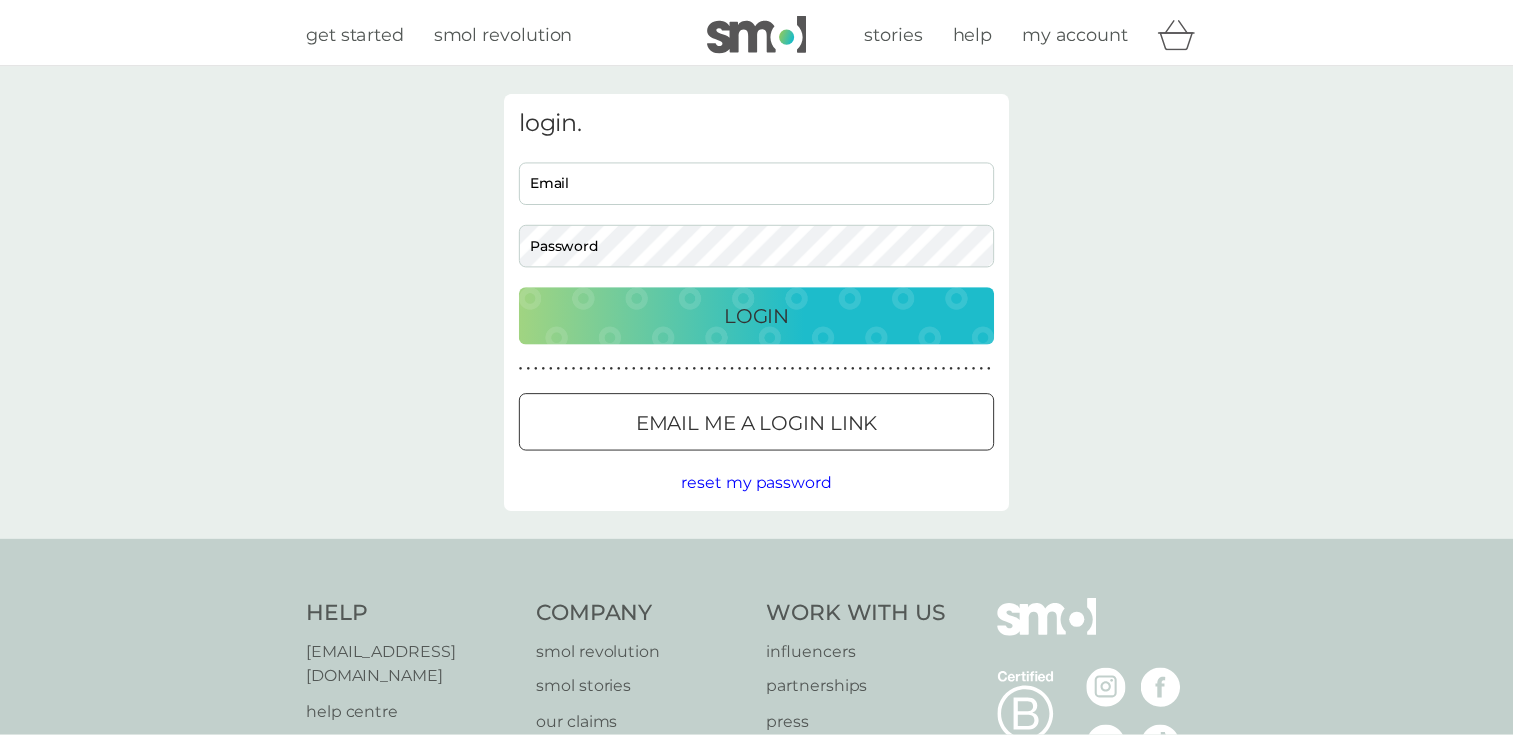 scroll, scrollTop: 0, scrollLeft: 0, axis: both 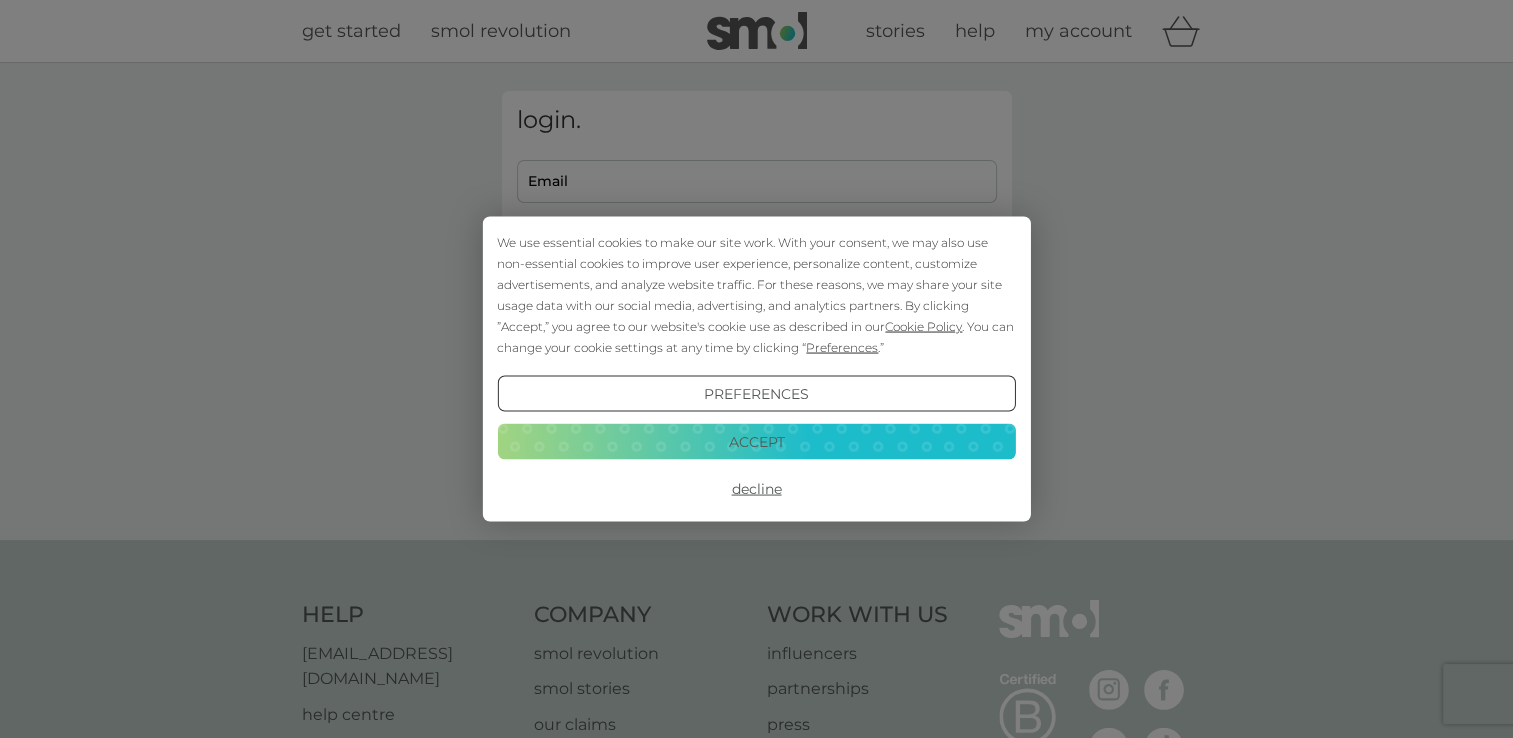 click on "Accept" at bounding box center [756, 441] 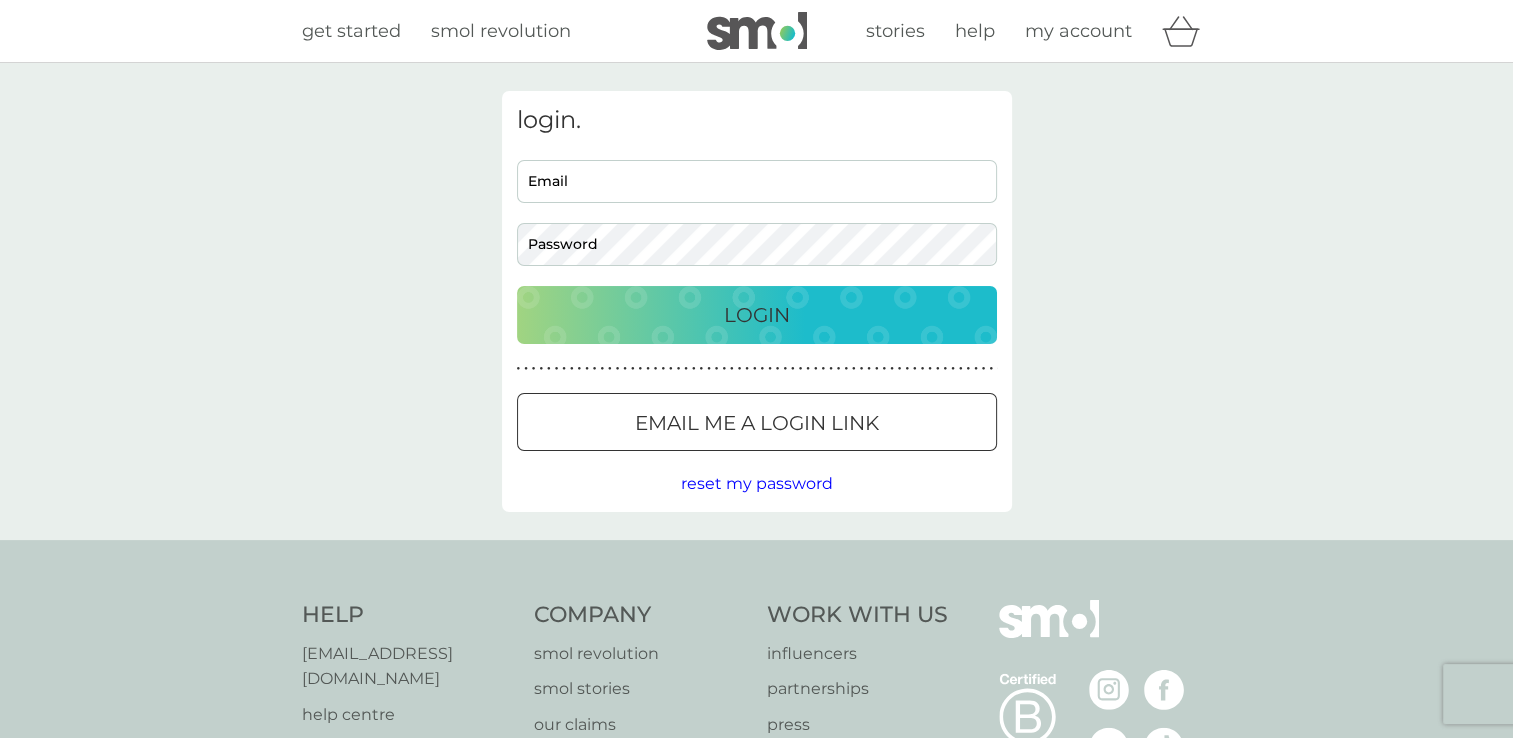 scroll, scrollTop: 0, scrollLeft: 0, axis: both 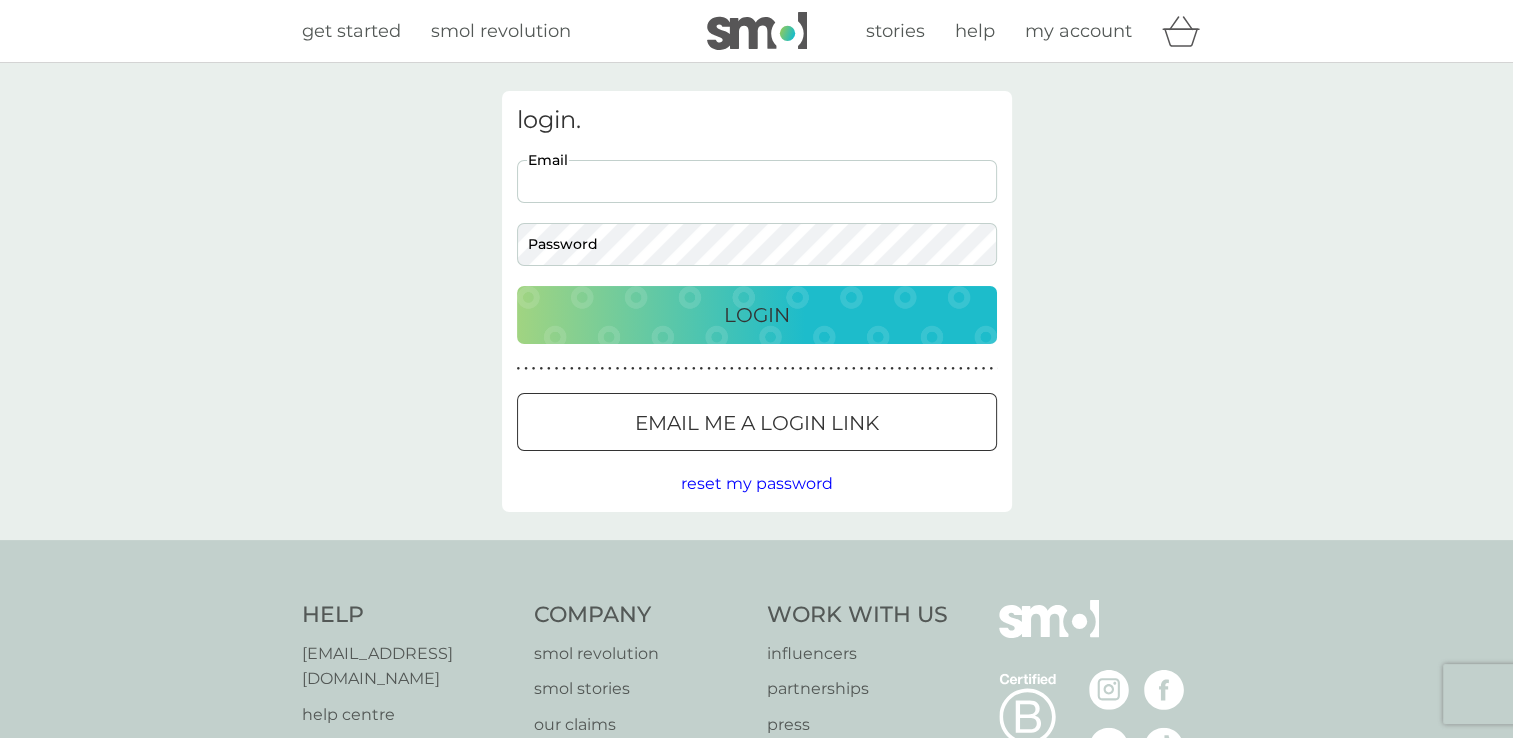 click on "Email" at bounding box center [757, 181] 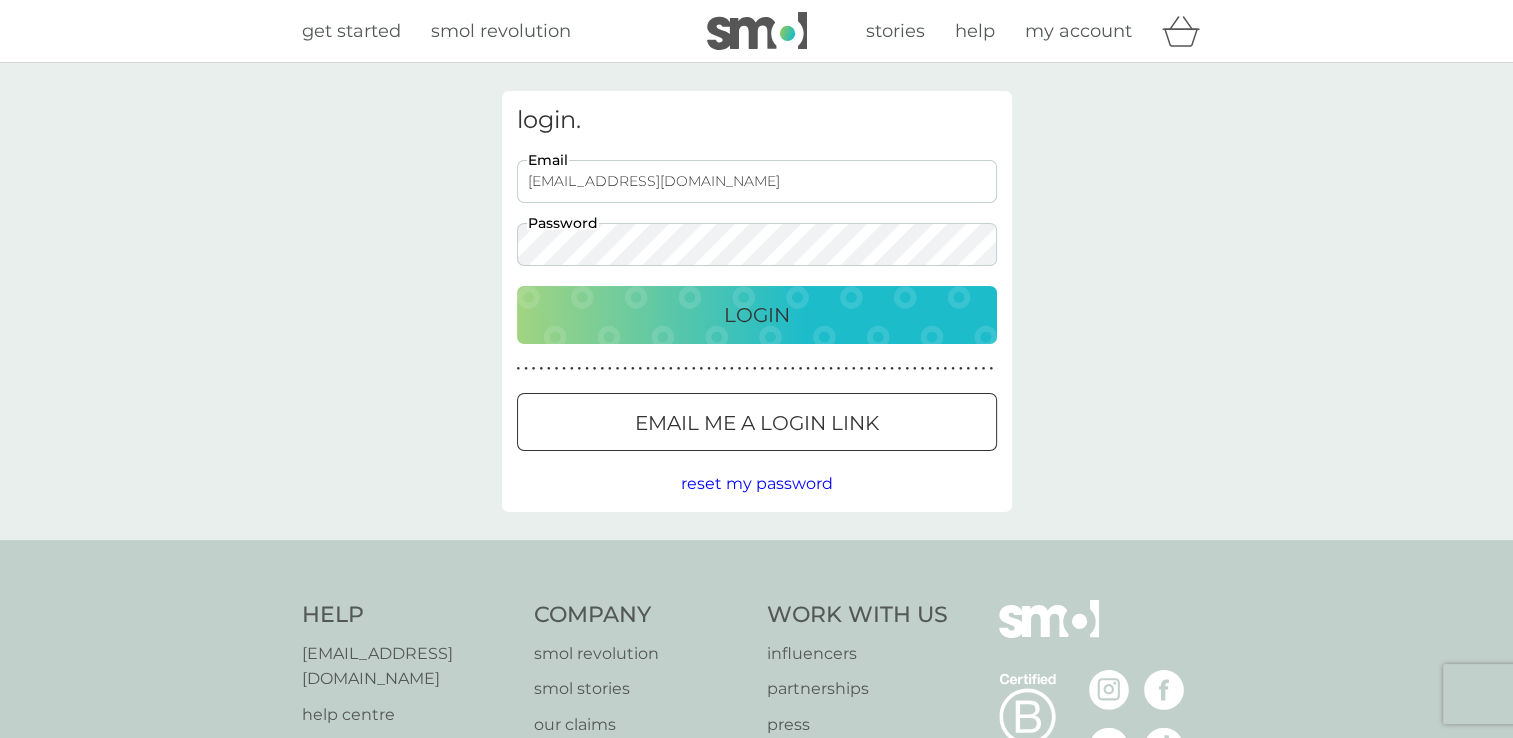 click on "Login" at bounding box center (757, 315) 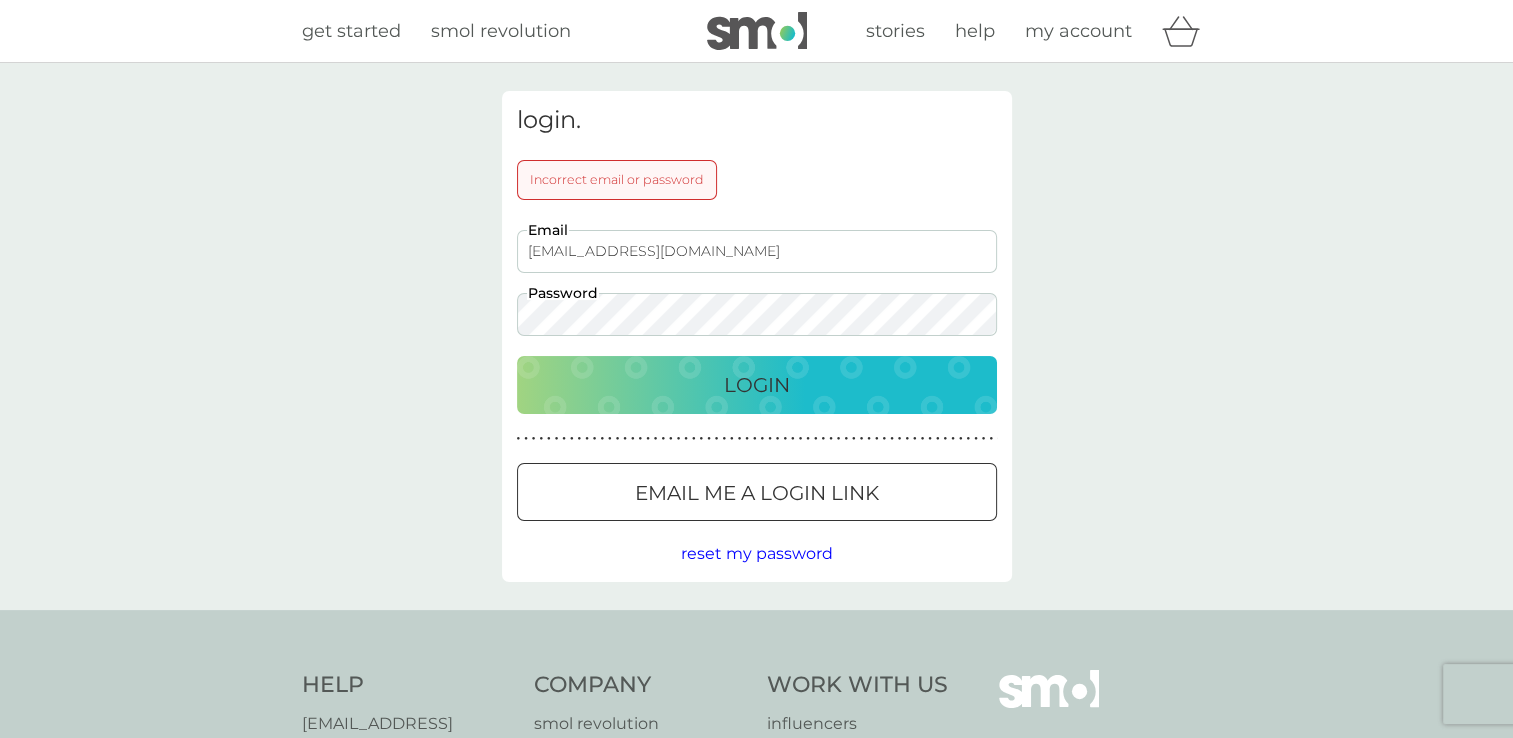 click on "login. Incorrect email or password virginmary1971@yahoo.co.uk Email Password Login ● ● ● ● ● ● ● ● ● ● ● ● ● ● ● ● ● ● ● ● ● ● ● ● ● ● ● ● ● ● ● ● ● ● ● ● ● ● ● ● ● ● ● ● ● ● ● ● ● ● ● ● ● ● ● ● ● ● ● ● ● ● ● ● ● ● ● ● ● ● Email me a login link reset my password" at bounding box center [756, 336] 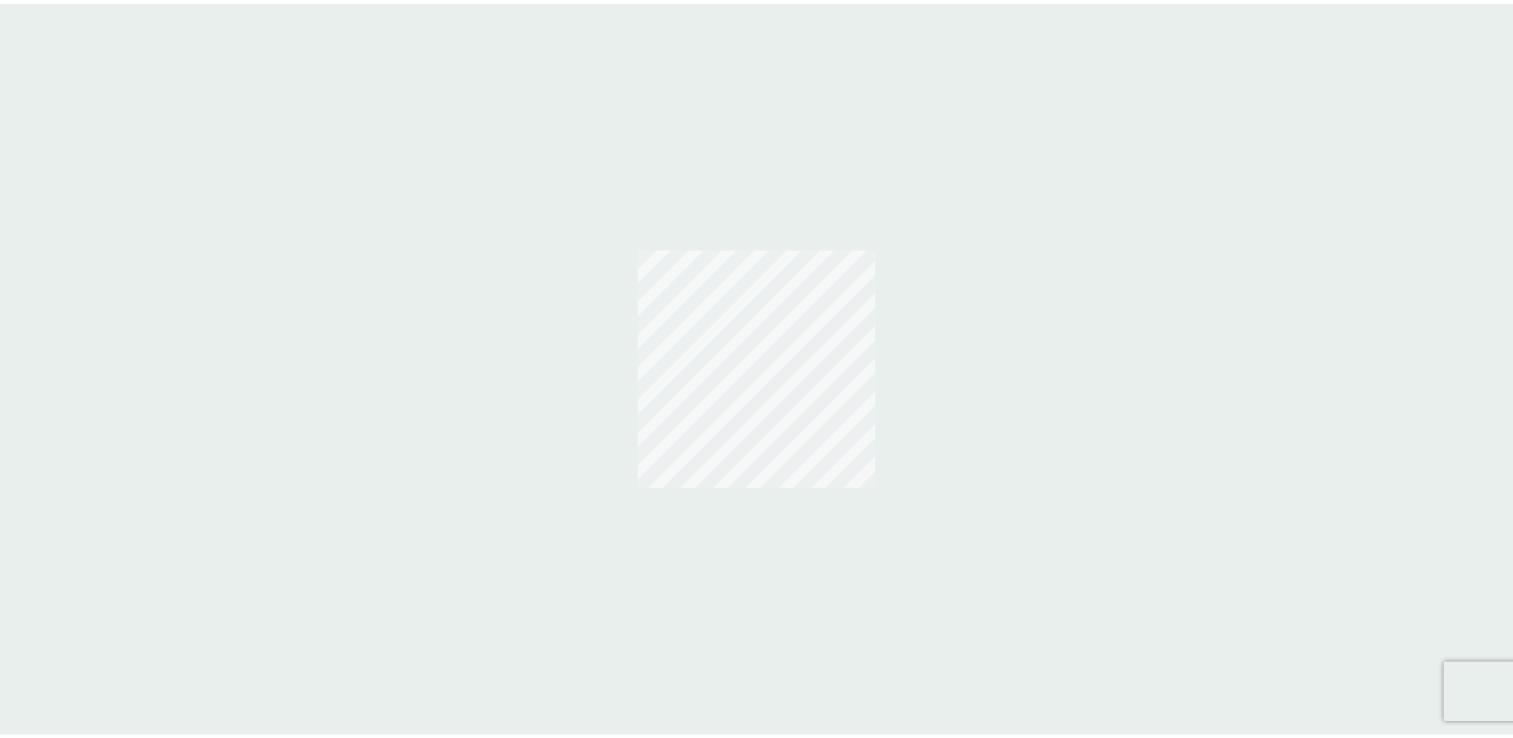 scroll, scrollTop: 0, scrollLeft: 0, axis: both 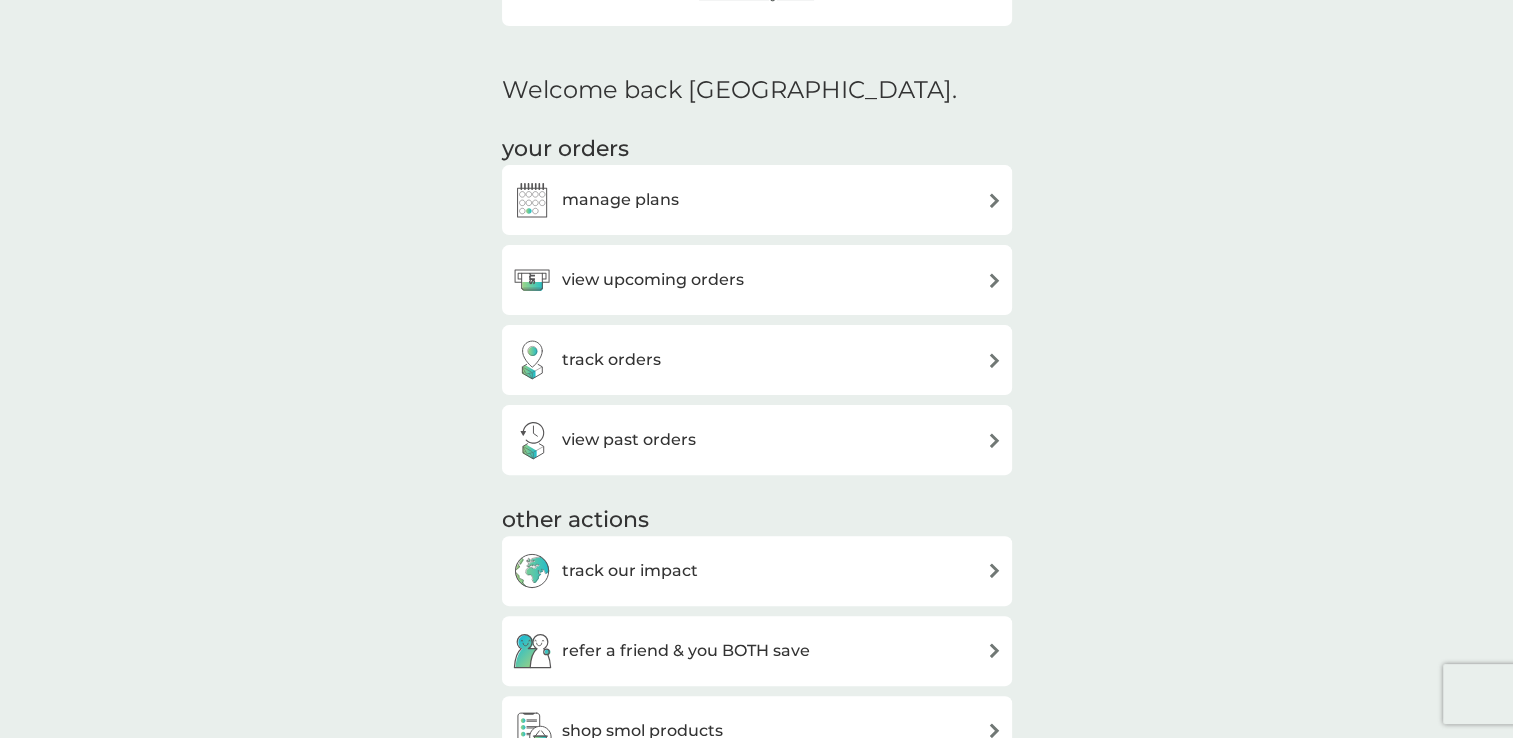 click at bounding box center (994, 200) 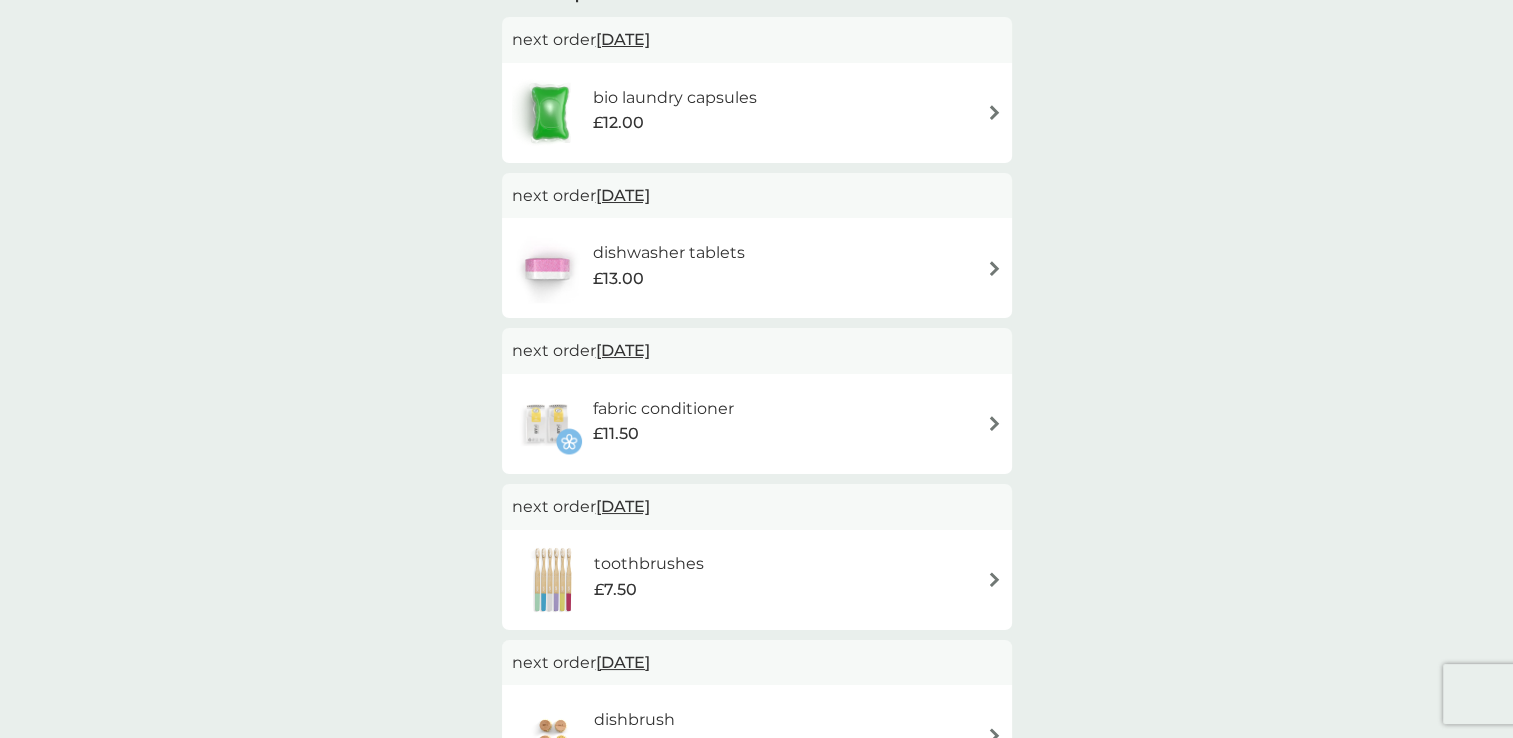 scroll, scrollTop: 500, scrollLeft: 0, axis: vertical 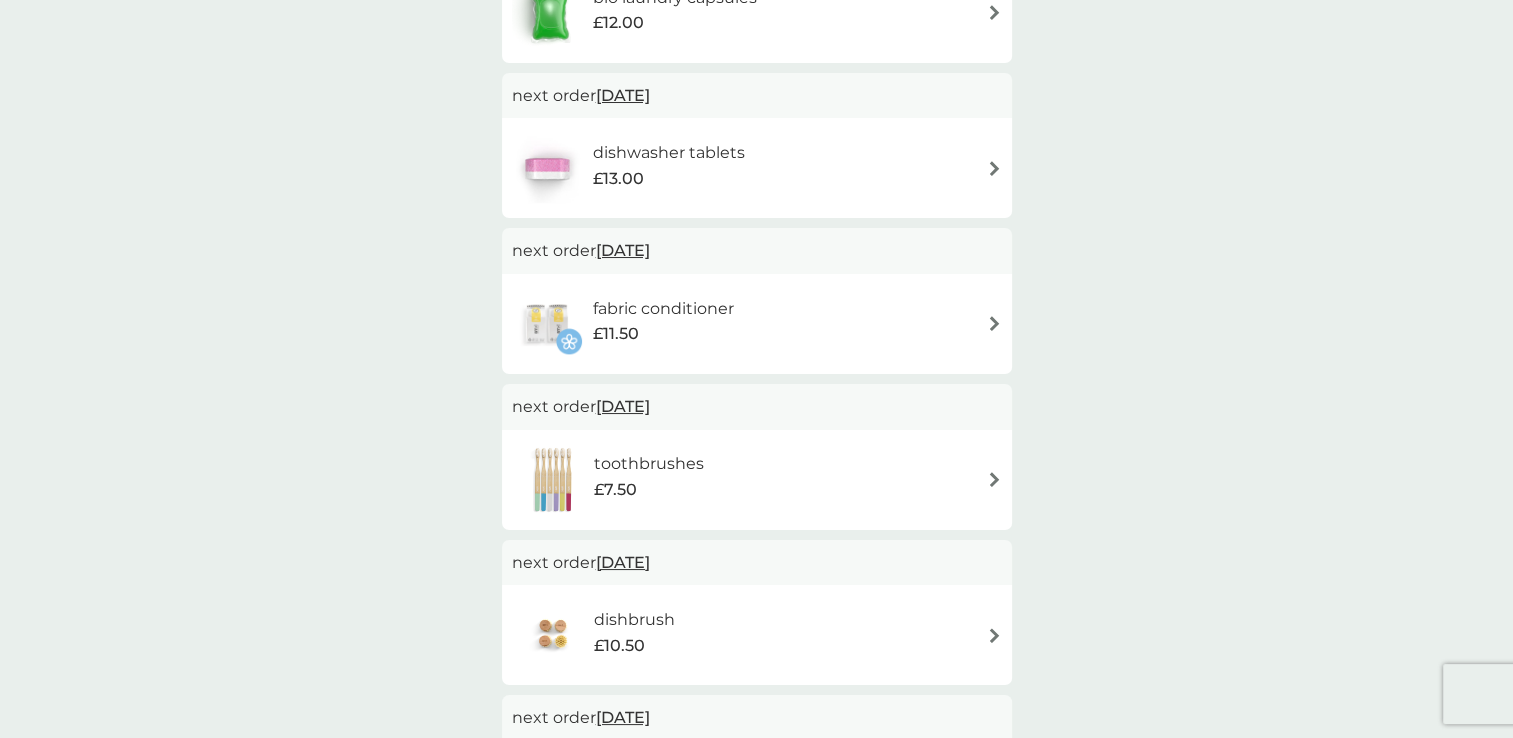 click at bounding box center [994, 168] 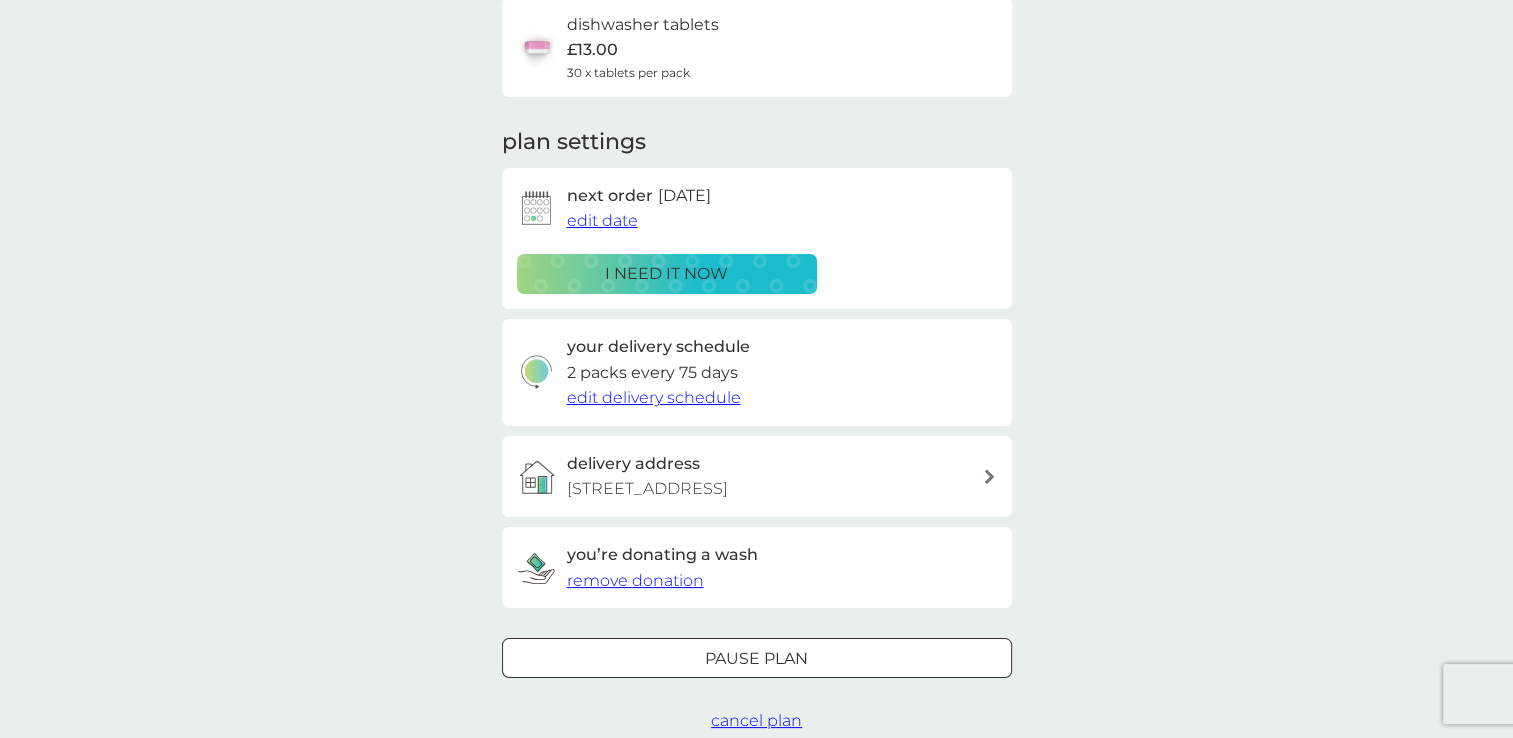 scroll, scrollTop: 200, scrollLeft: 0, axis: vertical 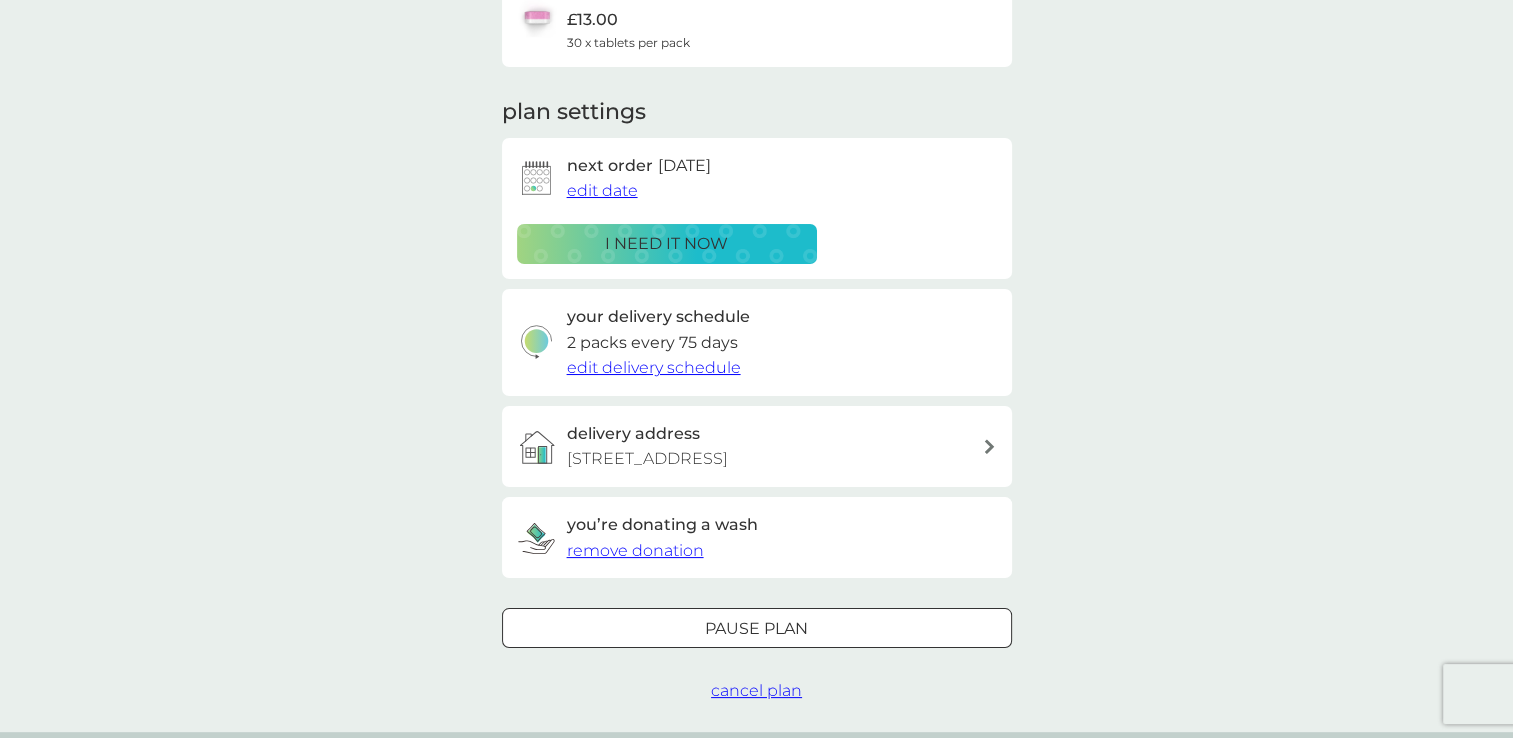 click on "edit date" at bounding box center [602, 190] 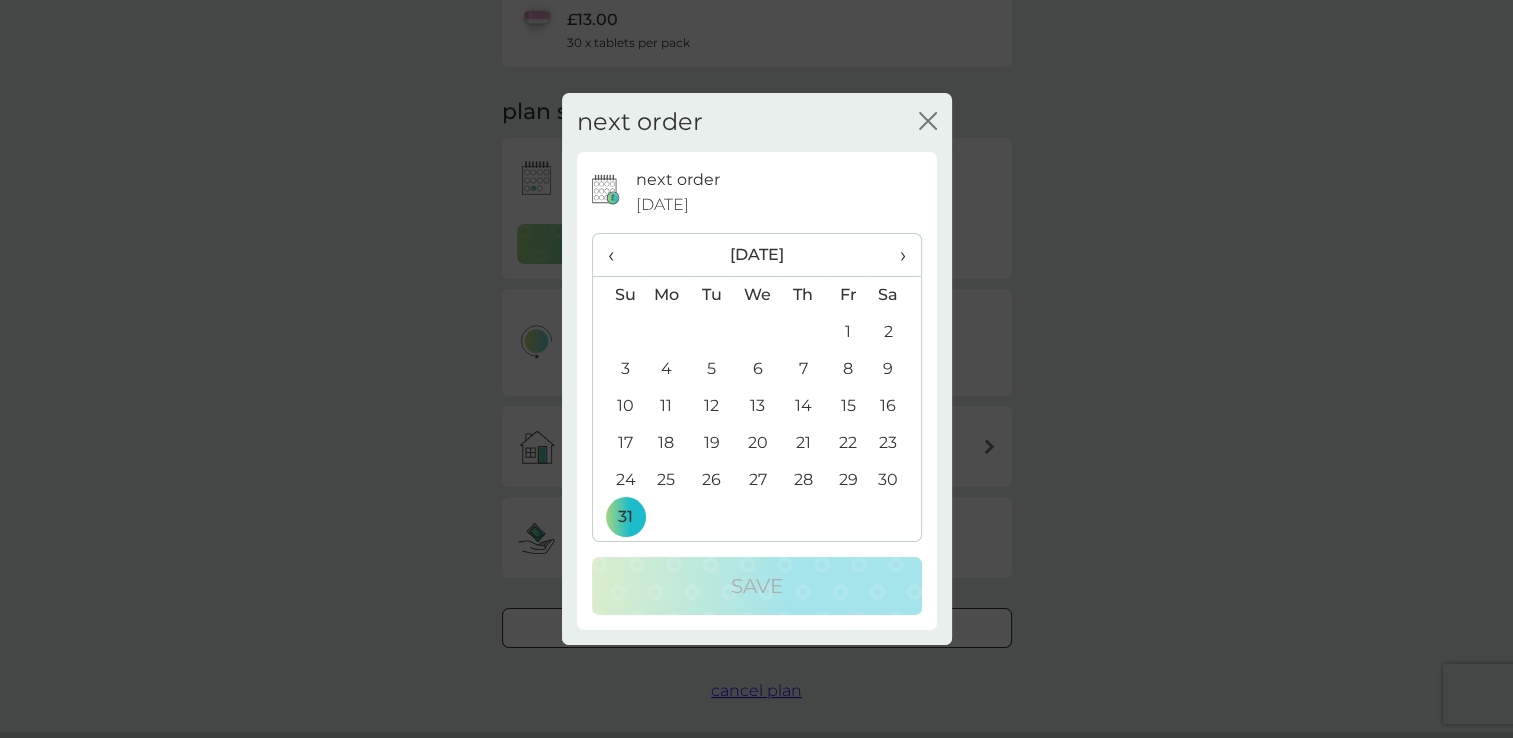 click on "›" at bounding box center (895, 255) 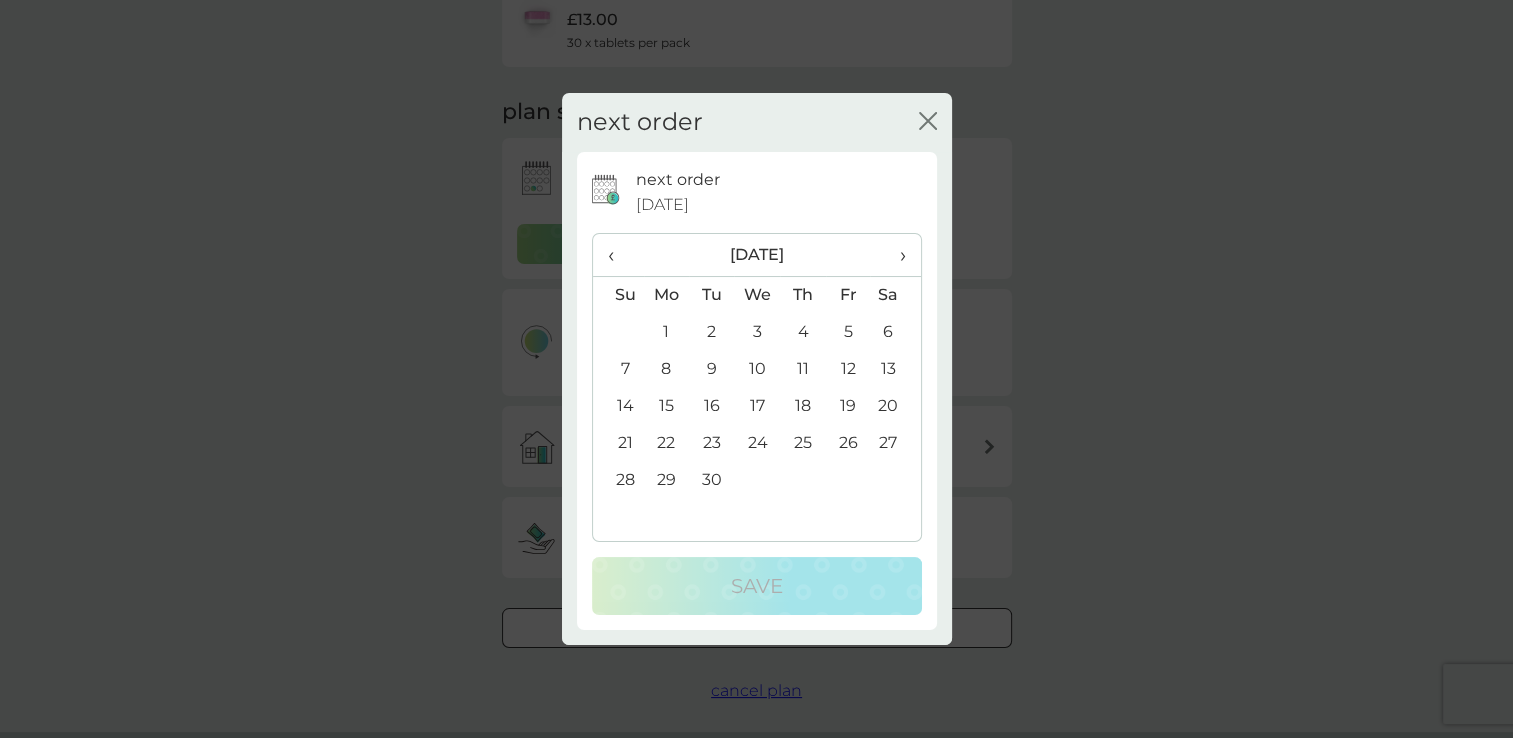 click on "30" at bounding box center (711, 480) 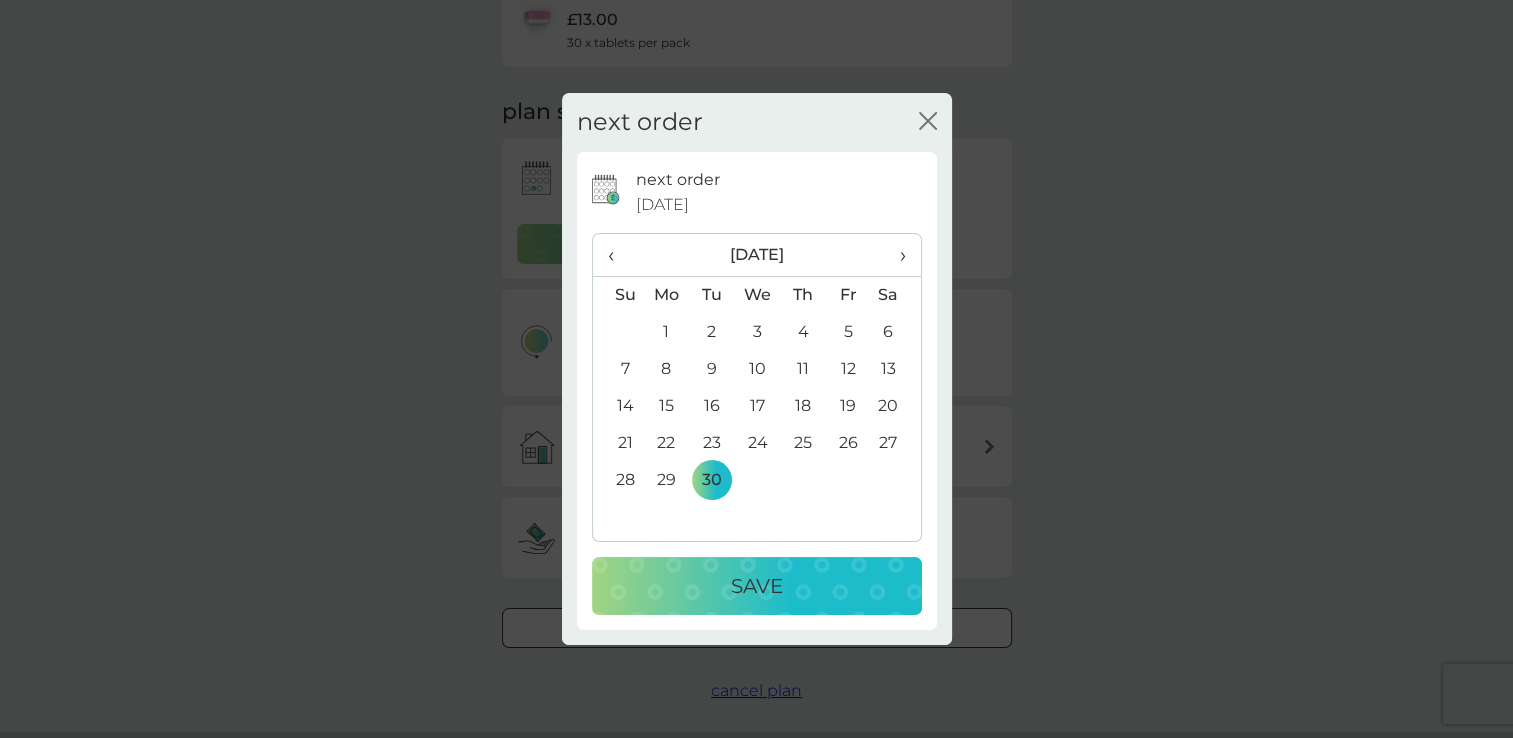 drag, startPoint x: 741, startPoint y: 583, endPoint x: 747, endPoint y: 551, distance: 32.55764 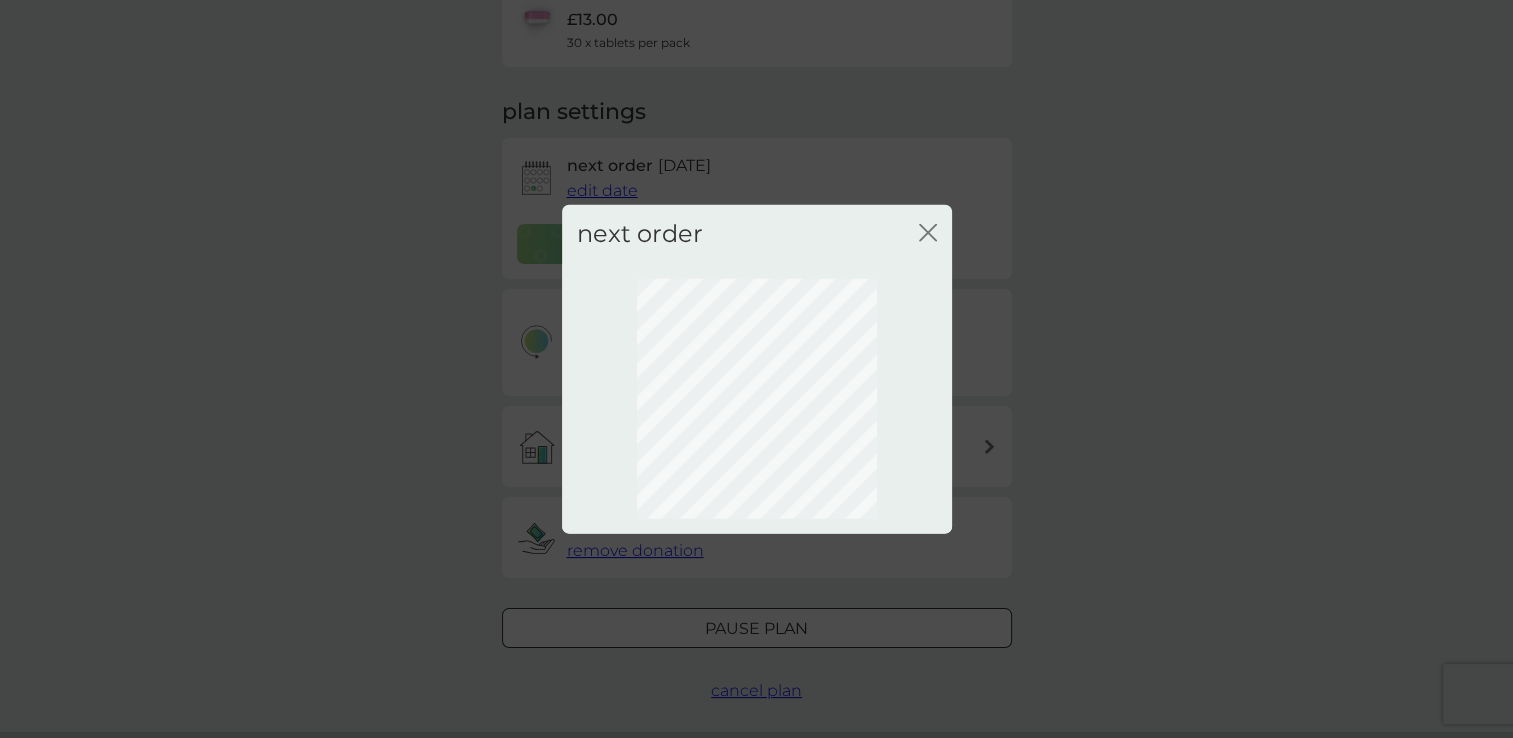 scroll, scrollTop: 100, scrollLeft: 0, axis: vertical 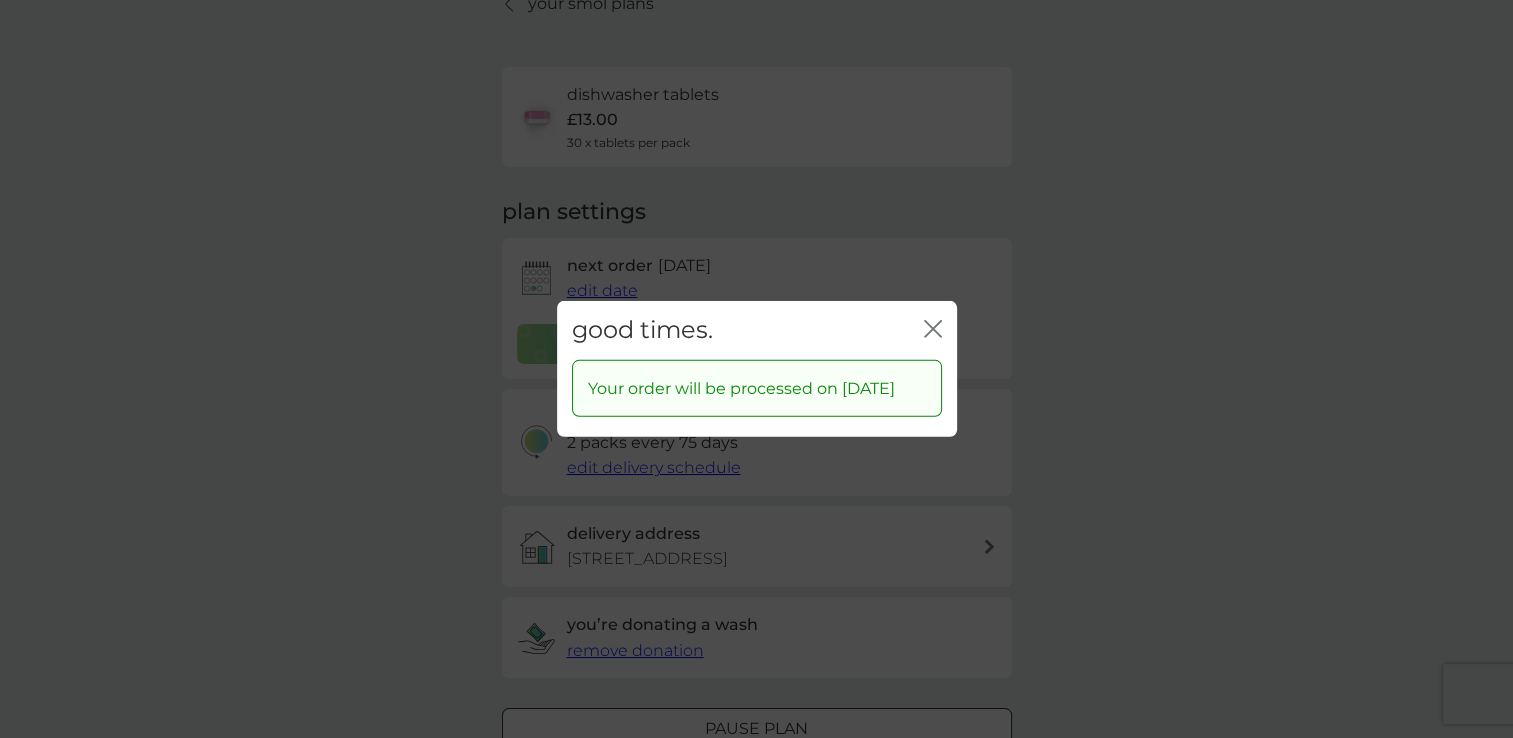click on "close" 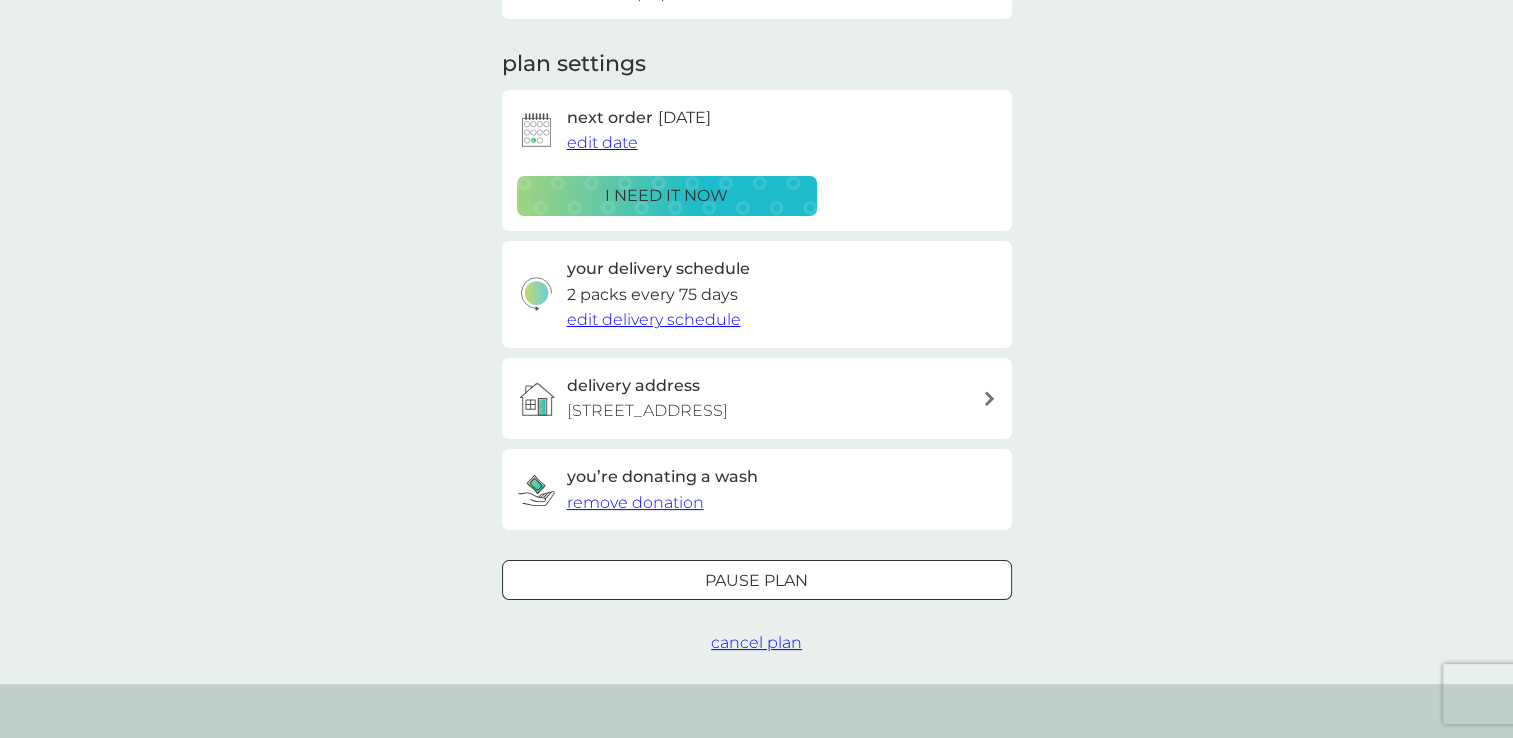 scroll, scrollTop: 0, scrollLeft: 0, axis: both 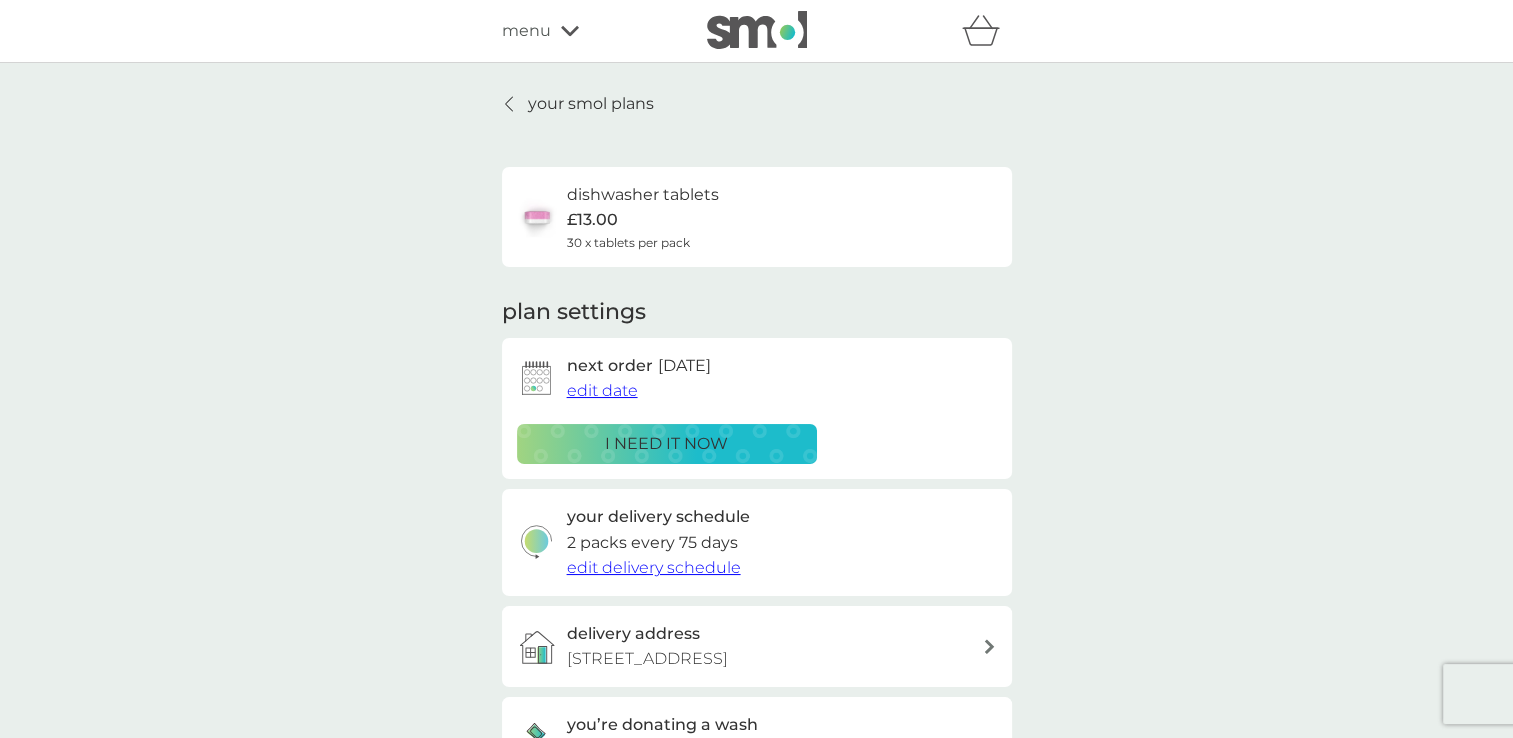 click 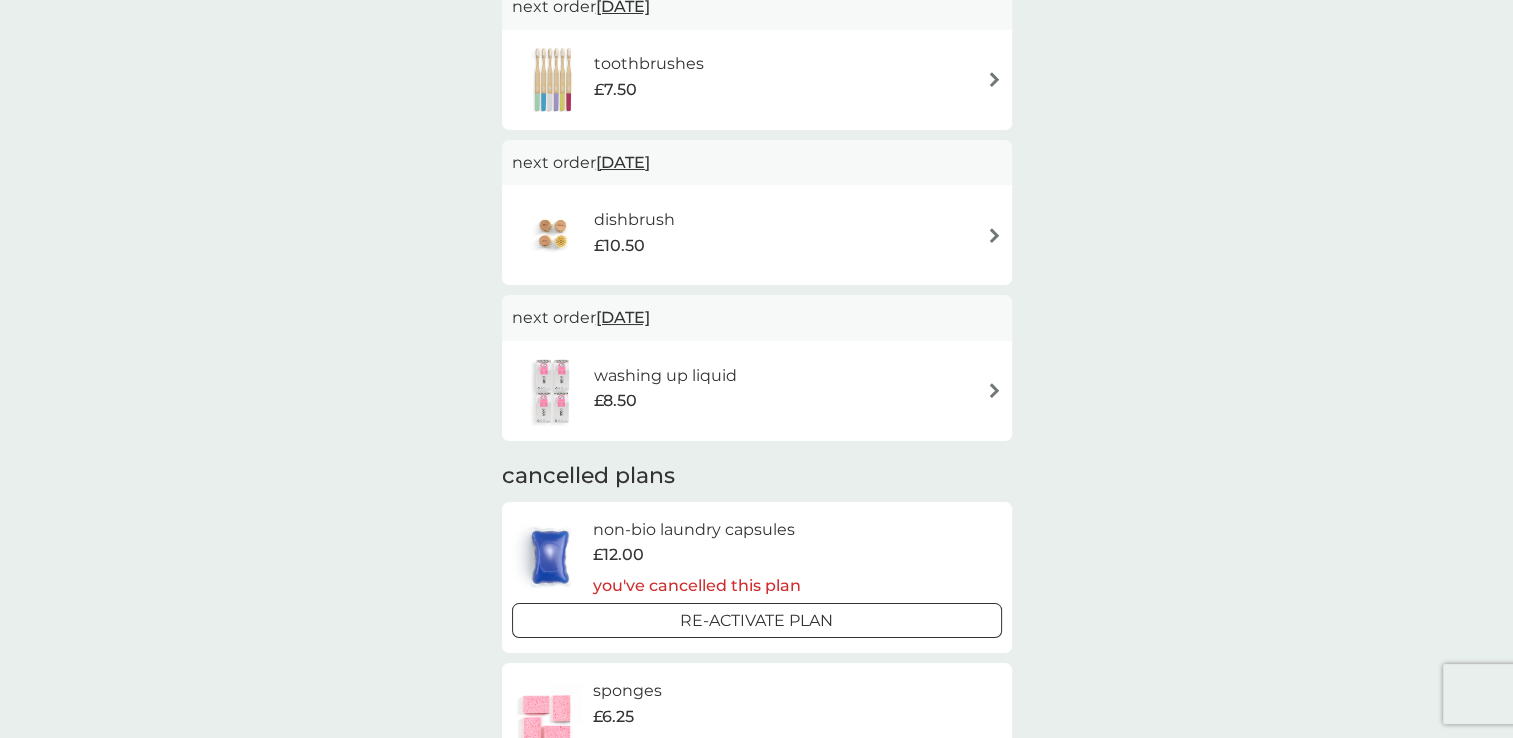 scroll, scrollTop: 1000, scrollLeft: 0, axis: vertical 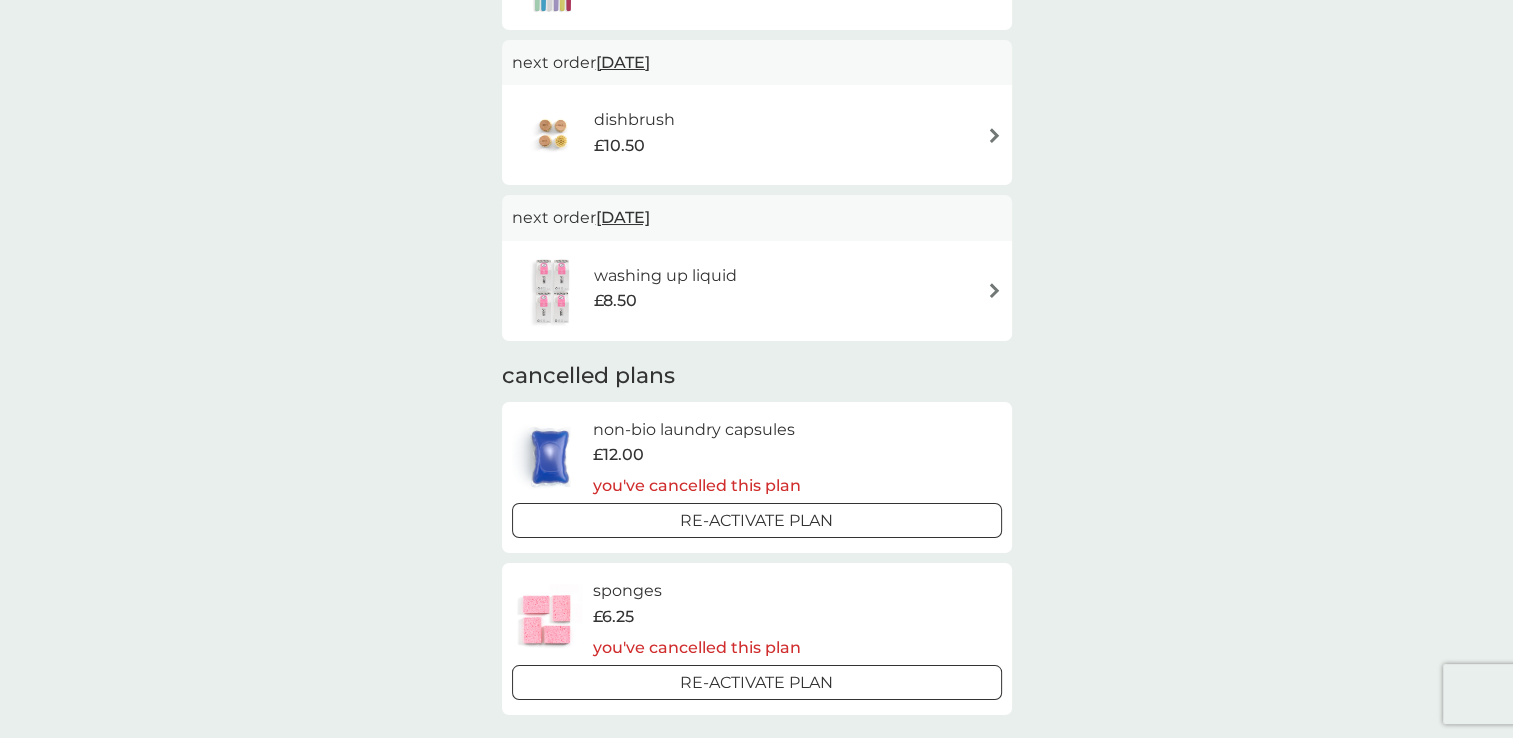 click at bounding box center (994, 290) 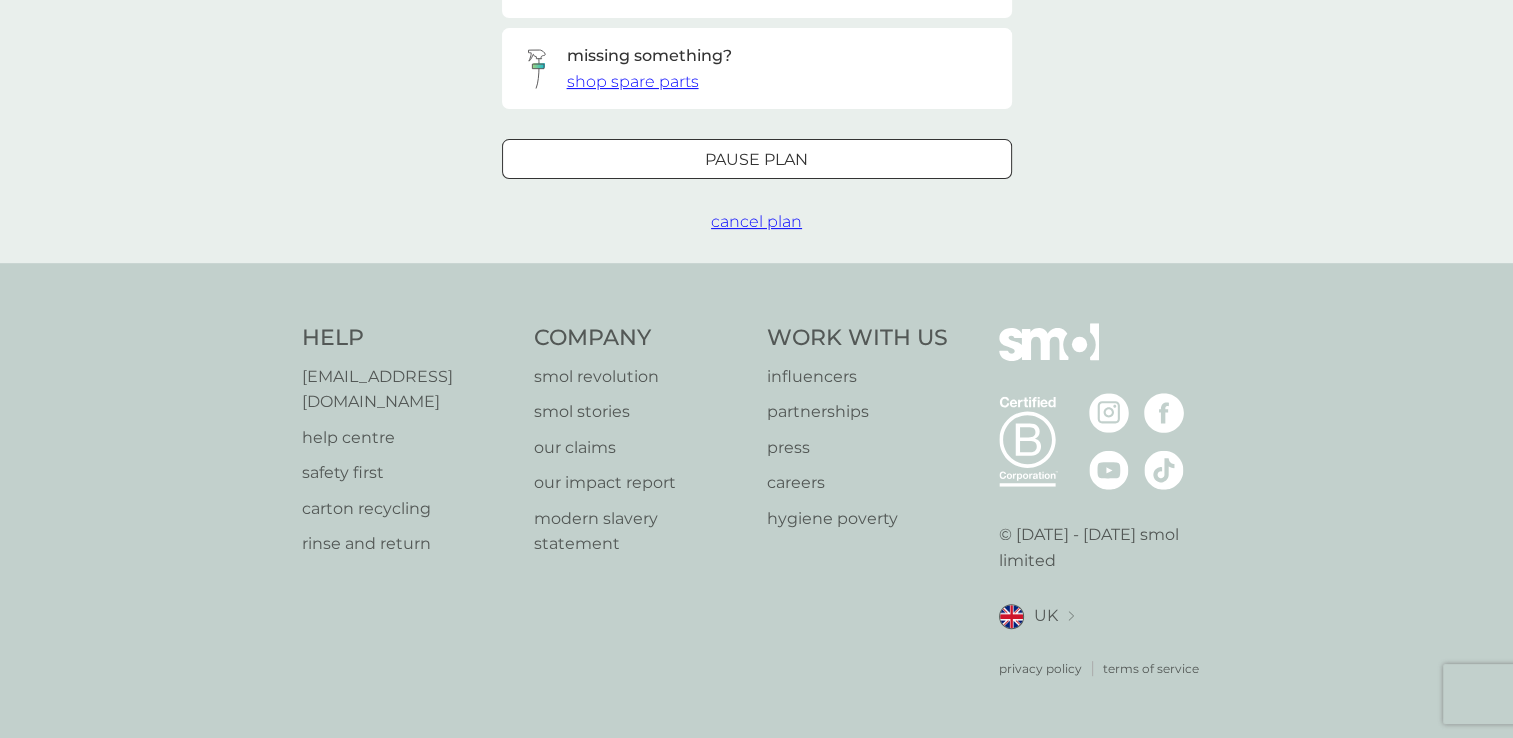 scroll, scrollTop: 0, scrollLeft: 0, axis: both 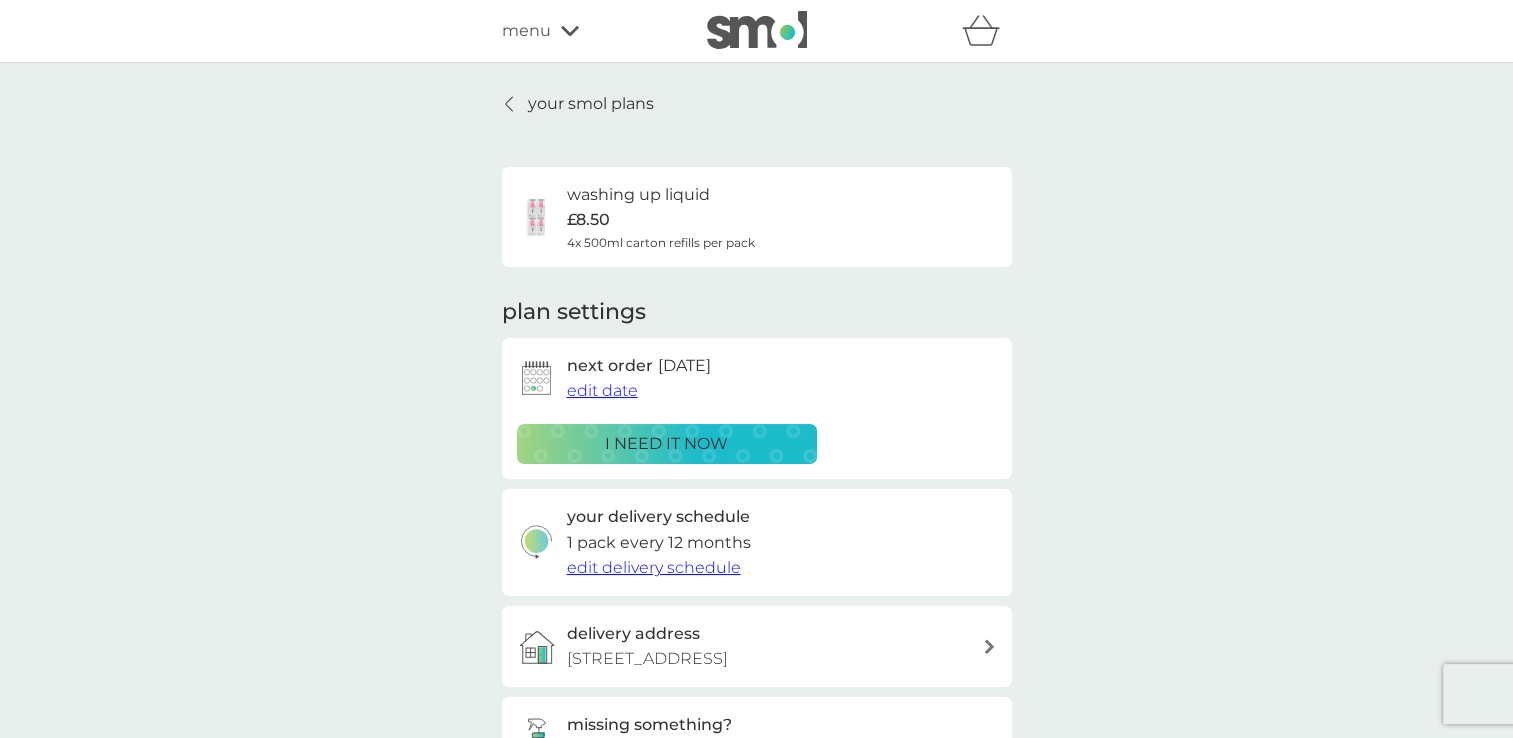 click on "washing up liquid £8.50 4x 500ml carton refills per pack" at bounding box center [661, 217] 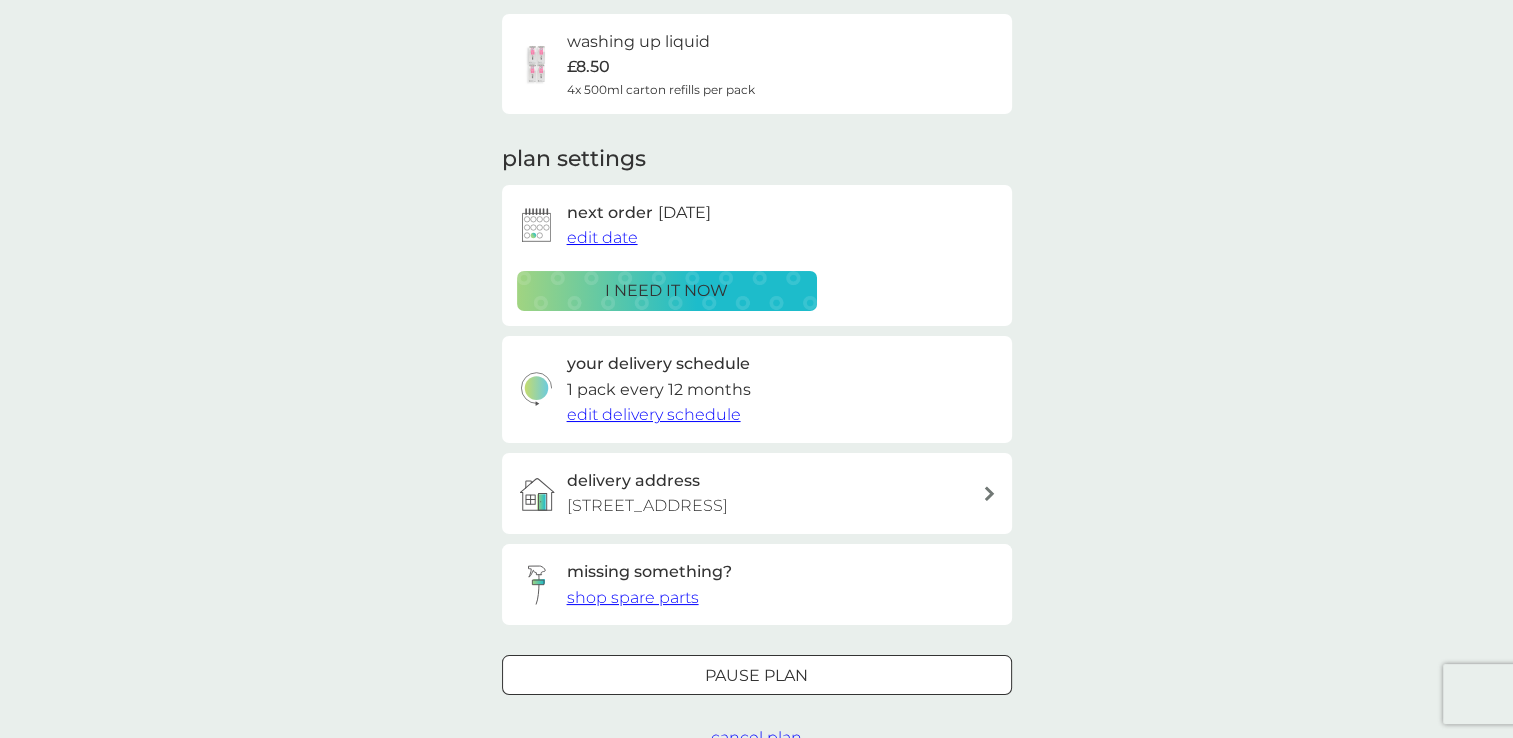 scroll, scrollTop: 200, scrollLeft: 0, axis: vertical 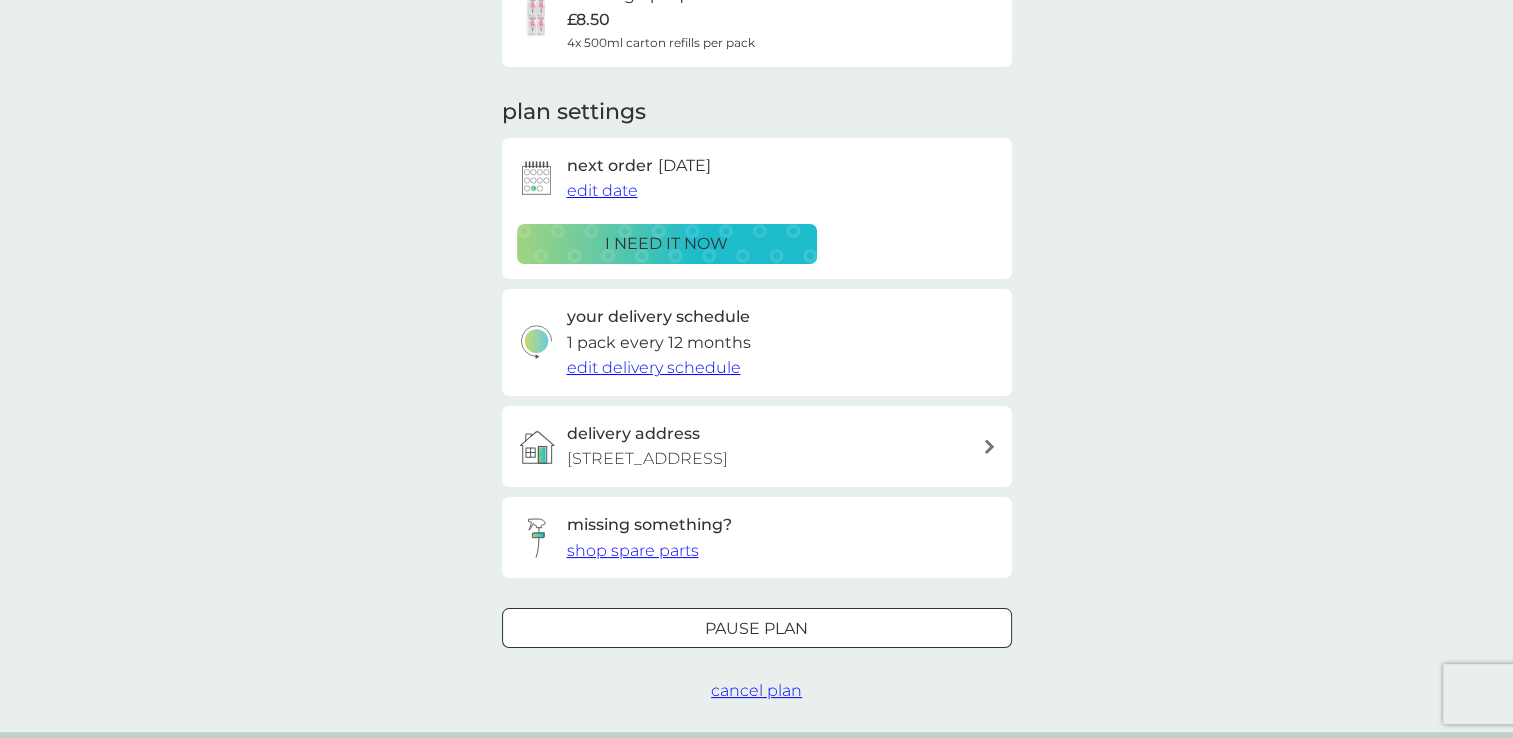 click on "Pause plan" at bounding box center (756, 629) 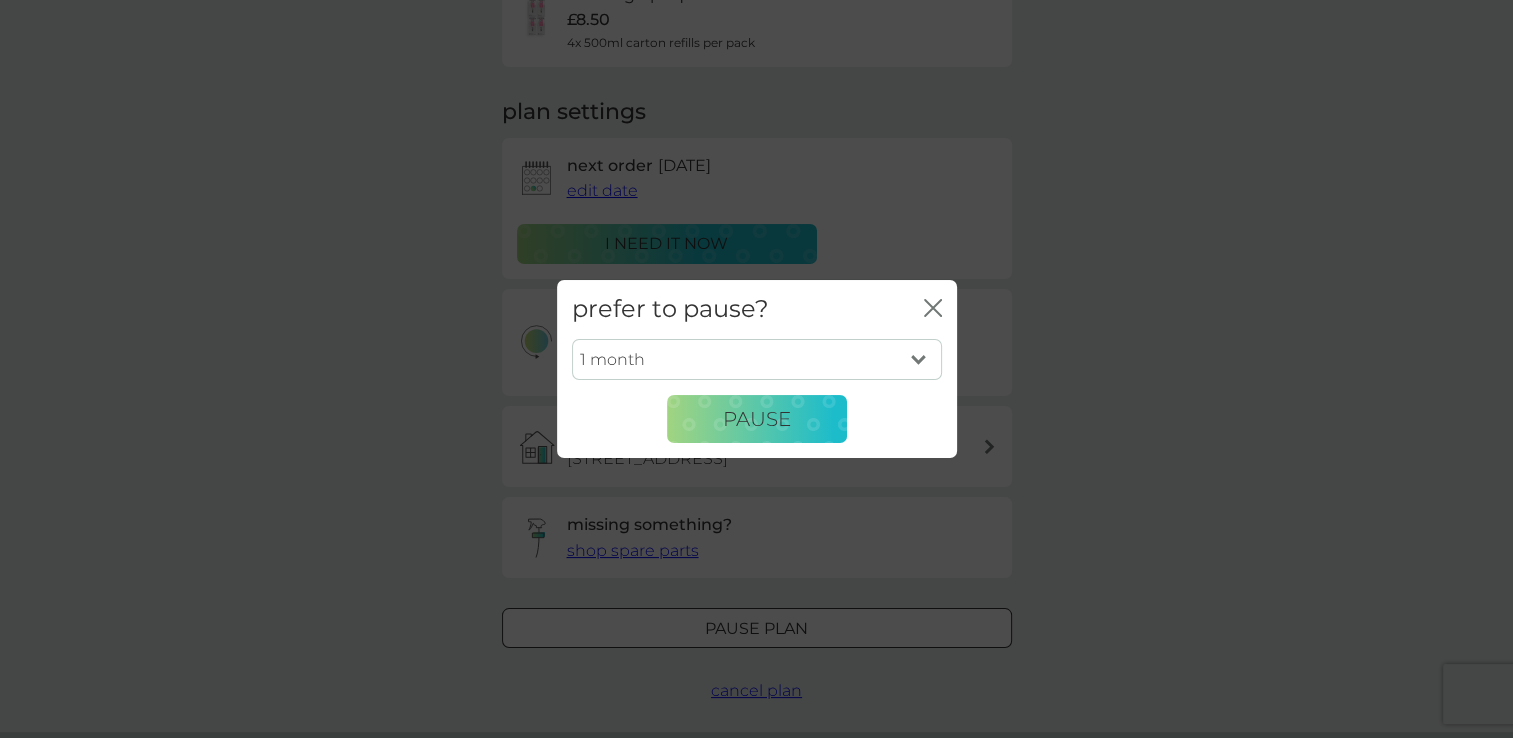 click on "1 month 2 months 3 months 4 months 5 months 6 months" at bounding box center [757, 360] 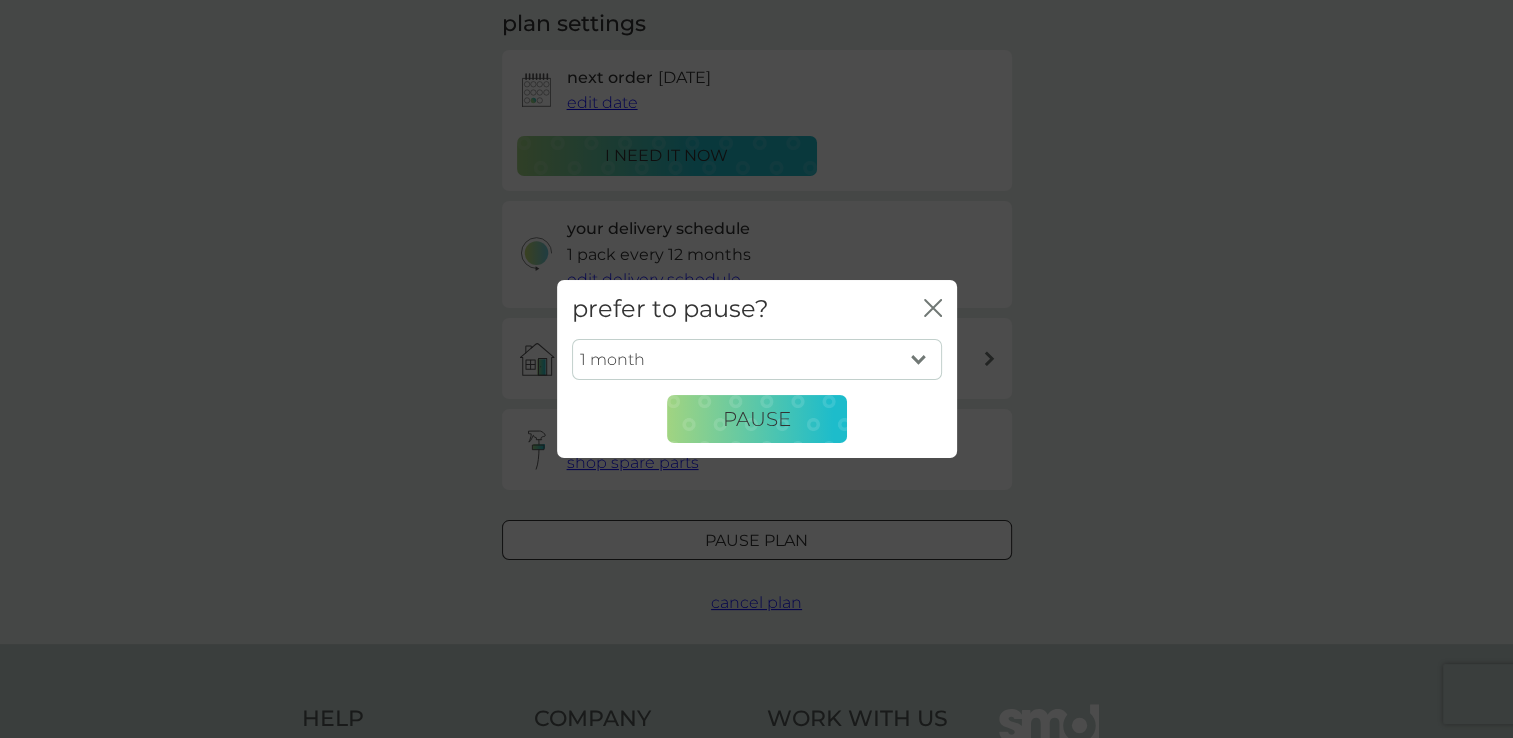 scroll, scrollTop: 300, scrollLeft: 0, axis: vertical 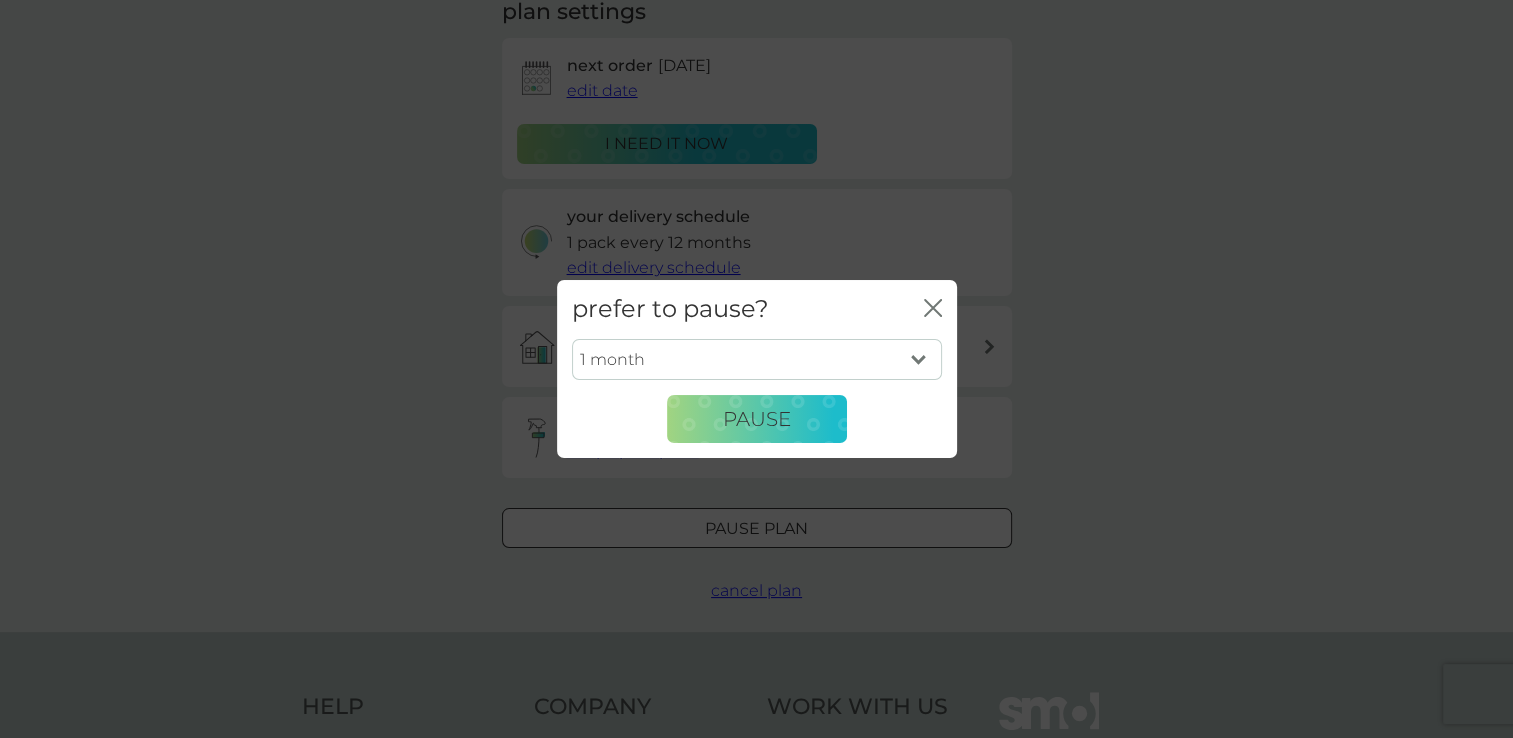 click on "prefer to pause? close 1 month 2 months 3 months 4 months 5 months 6 months Pause" at bounding box center [756, 369] 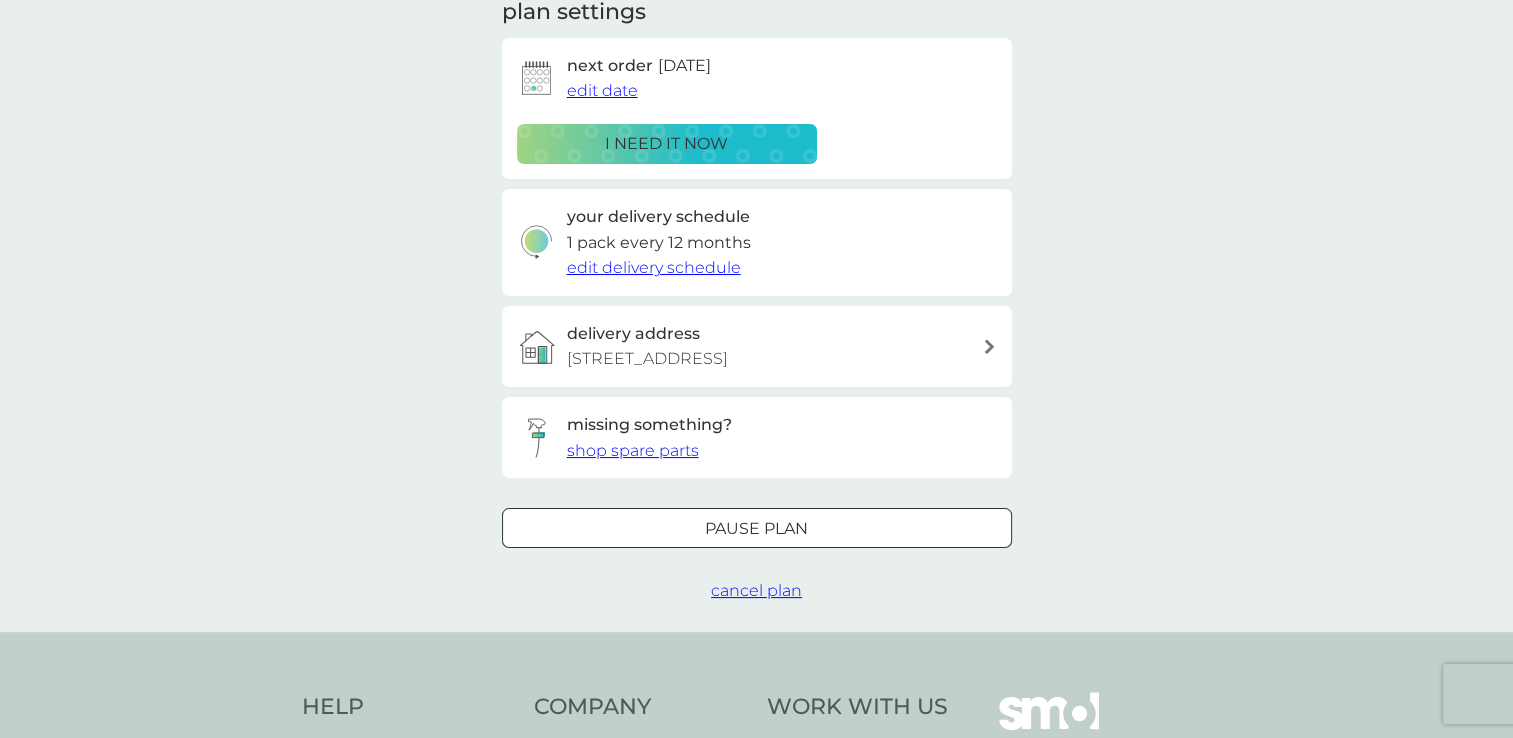click on "cancel plan" at bounding box center [756, 590] 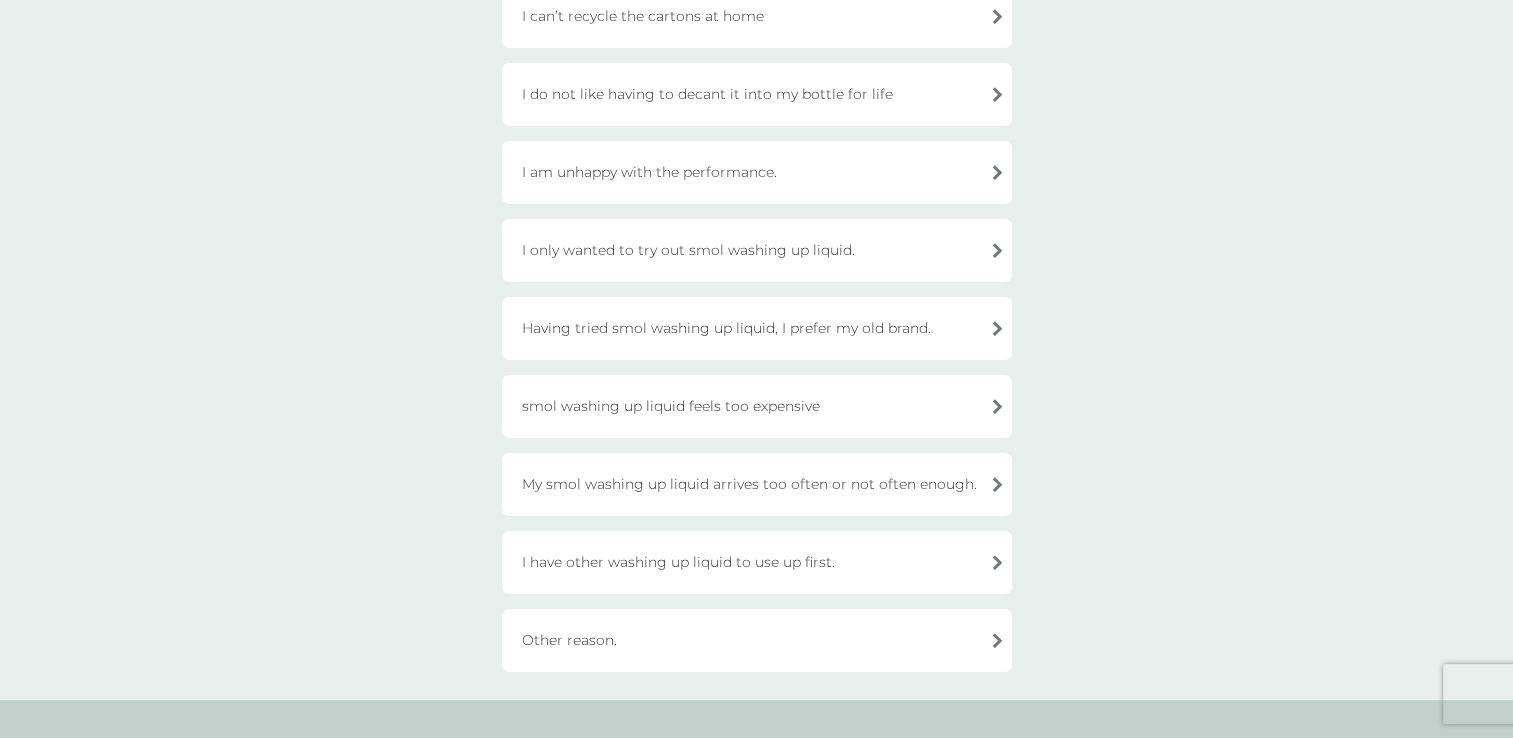 scroll, scrollTop: 300, scrollLeft: 0, axis: vertical 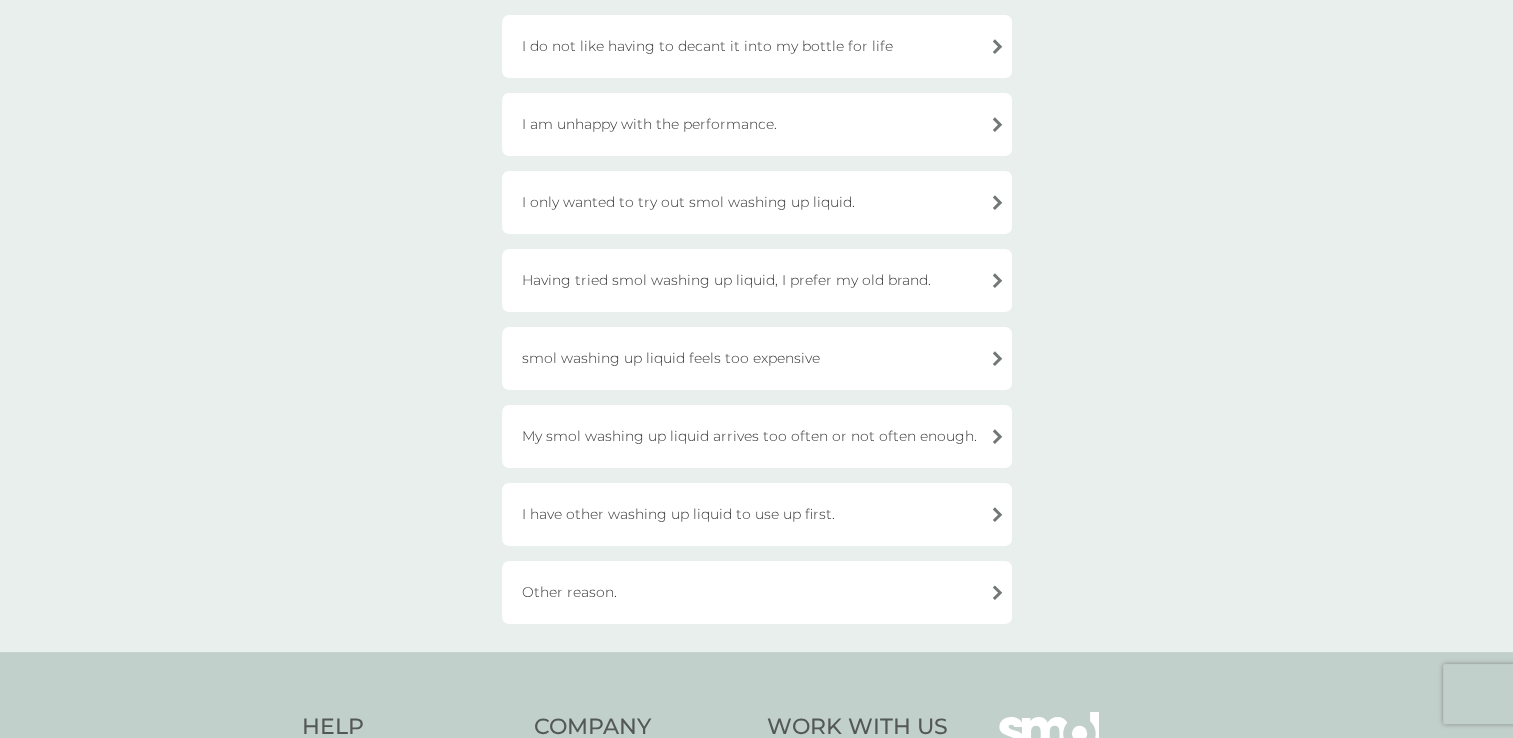 click on "My smol washing up liquid arrives too often or not often enough." at bounding box center (757, 436) 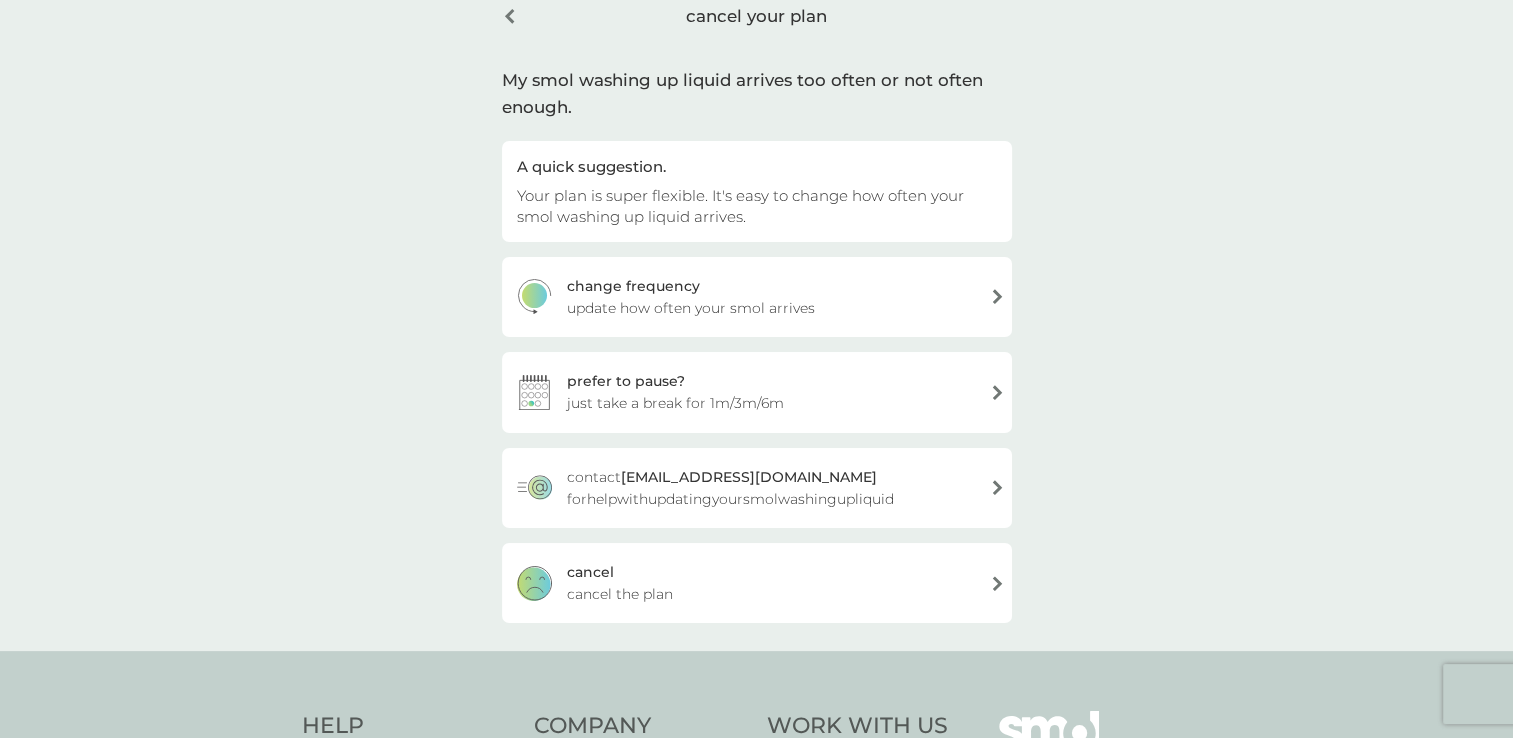 scroll, scrollTop: 200, scrollLeft: 0, axis: vertical 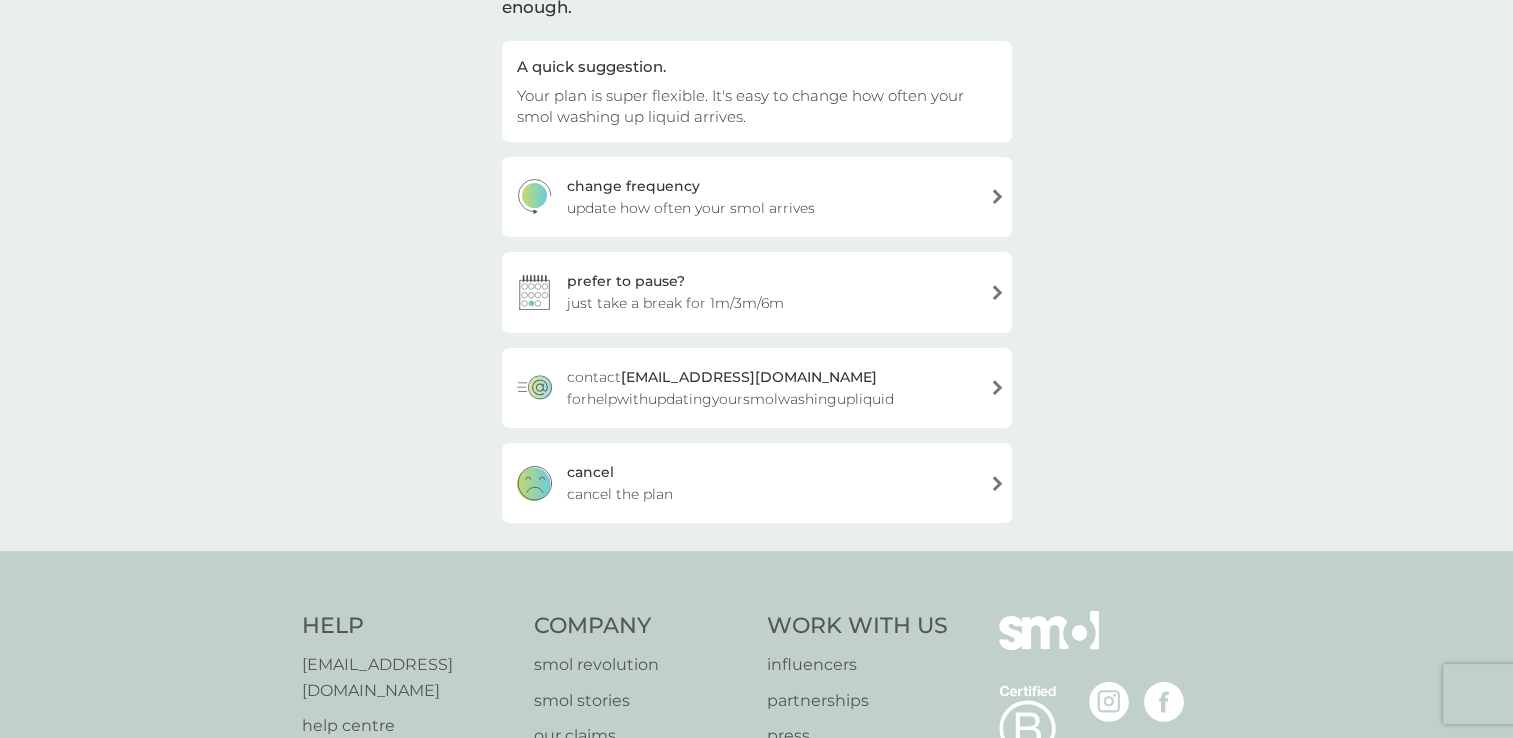 click on "[PERSON_NAME] the plan" at bounding box center (757, 483) 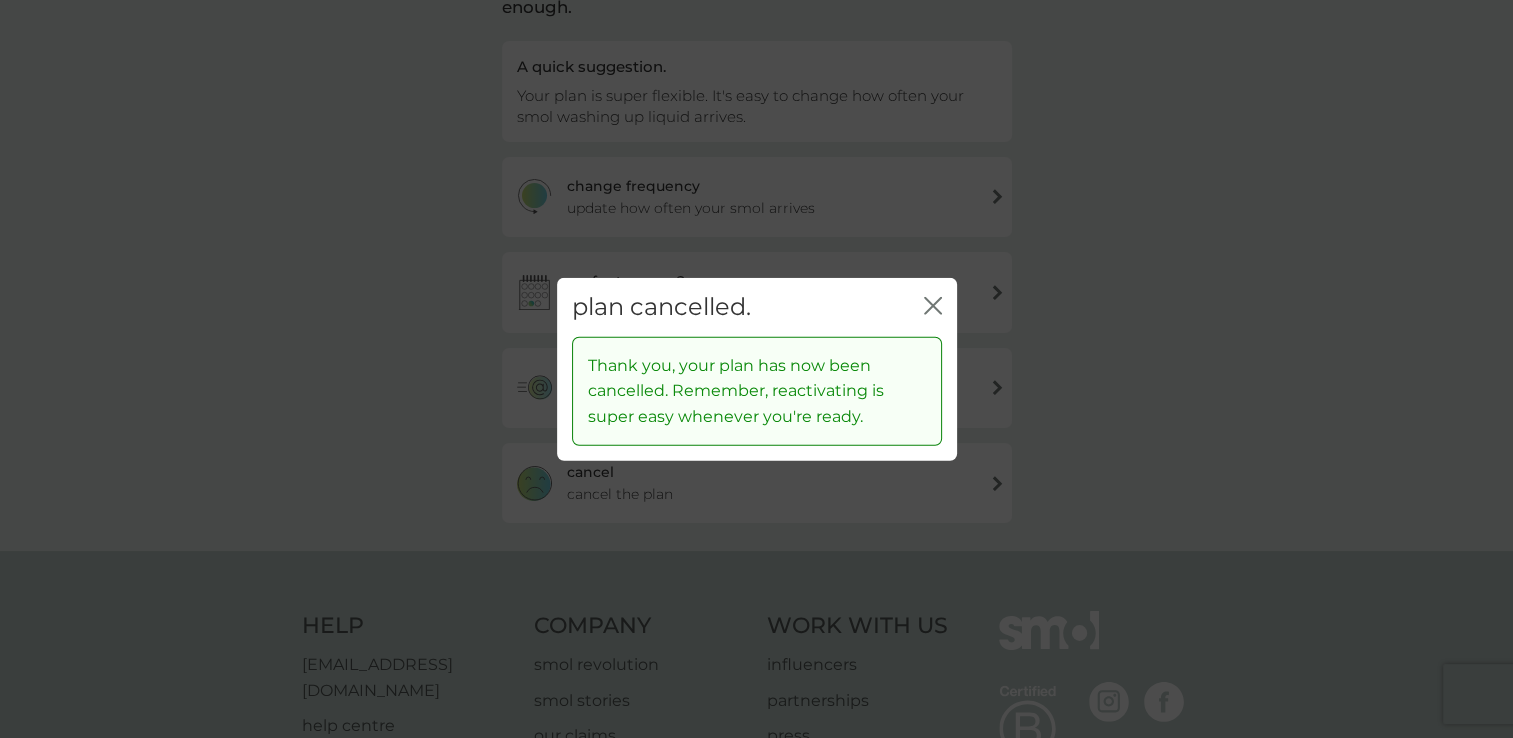 click on "close" 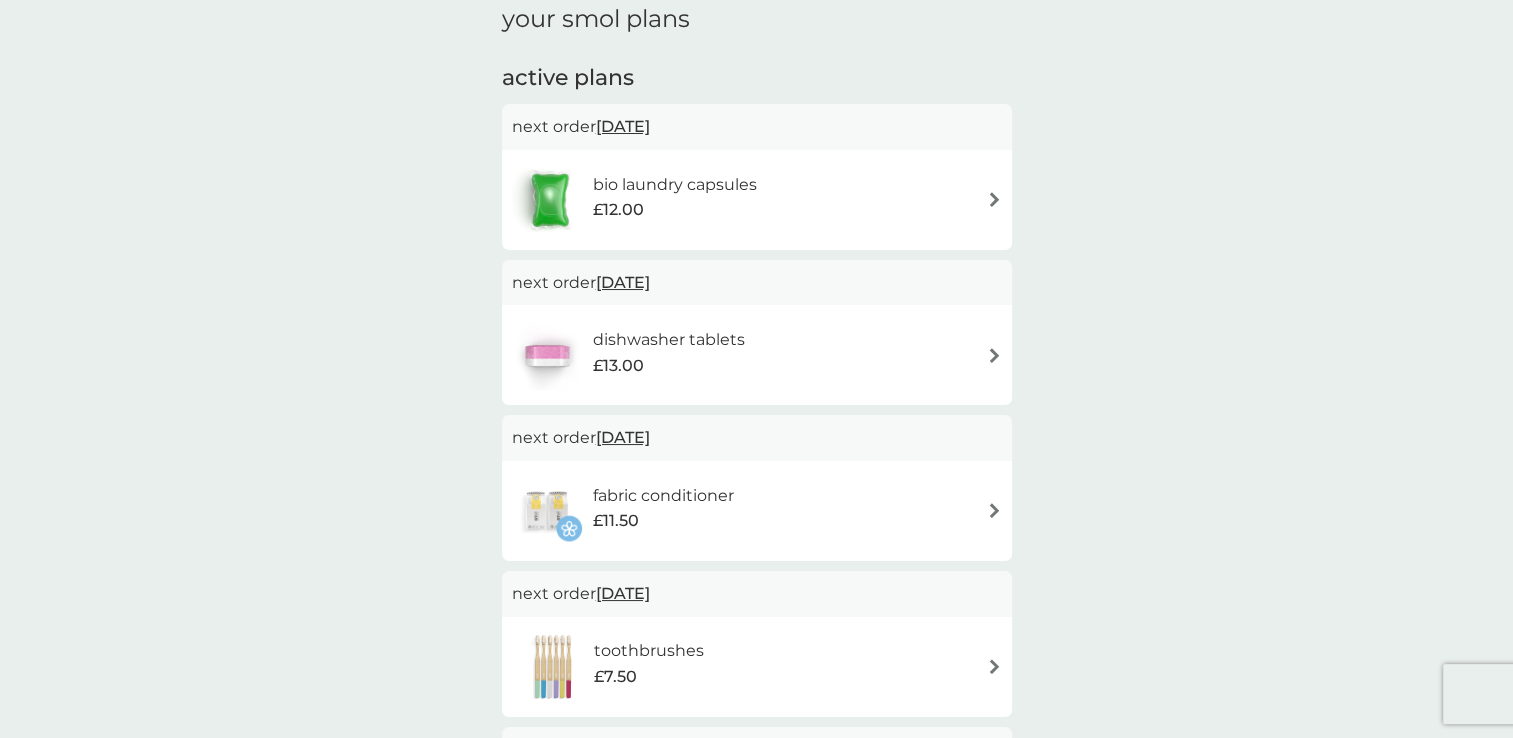 scroll, scrollTop: 300, scrollLeft: 0, axis: vertical 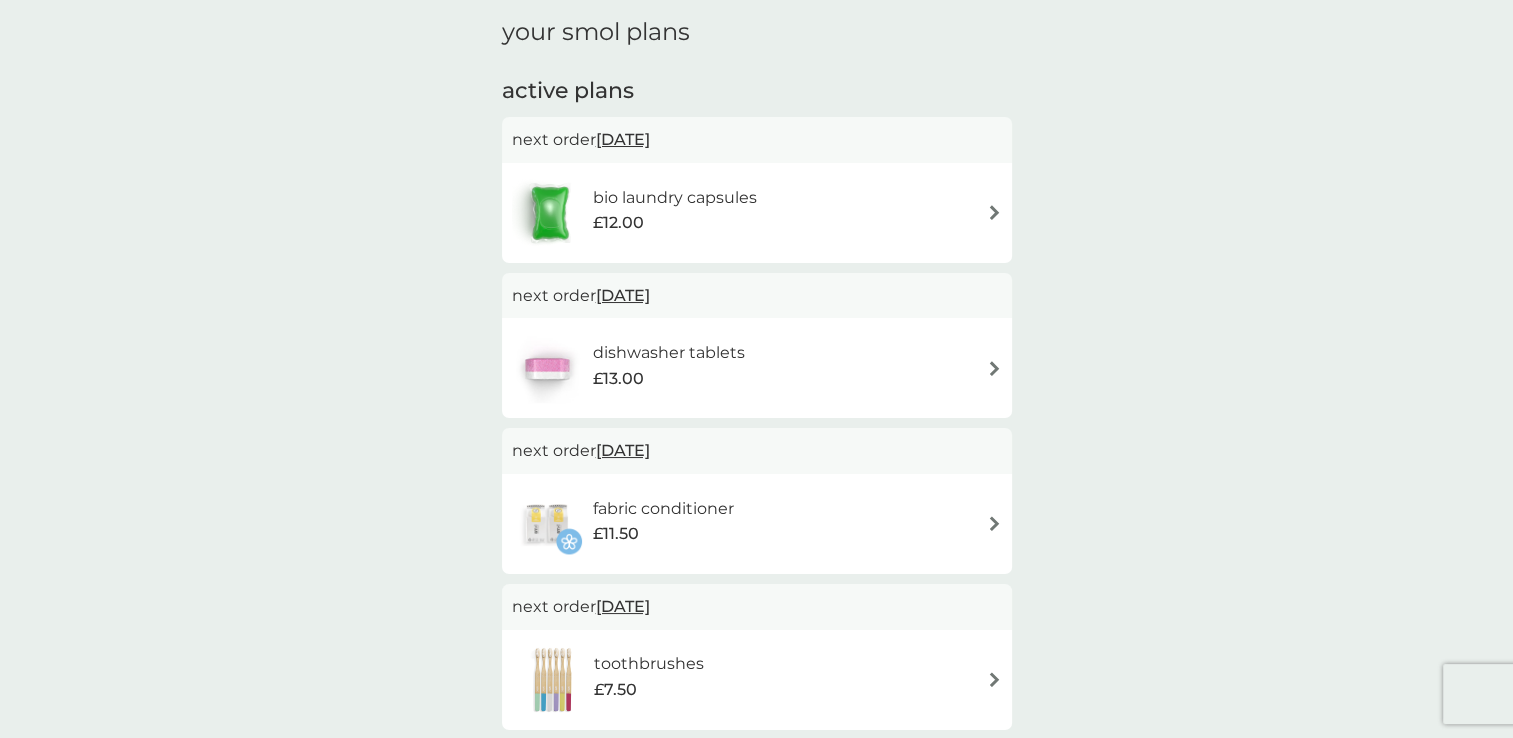 click at bounding box center (994, 212) 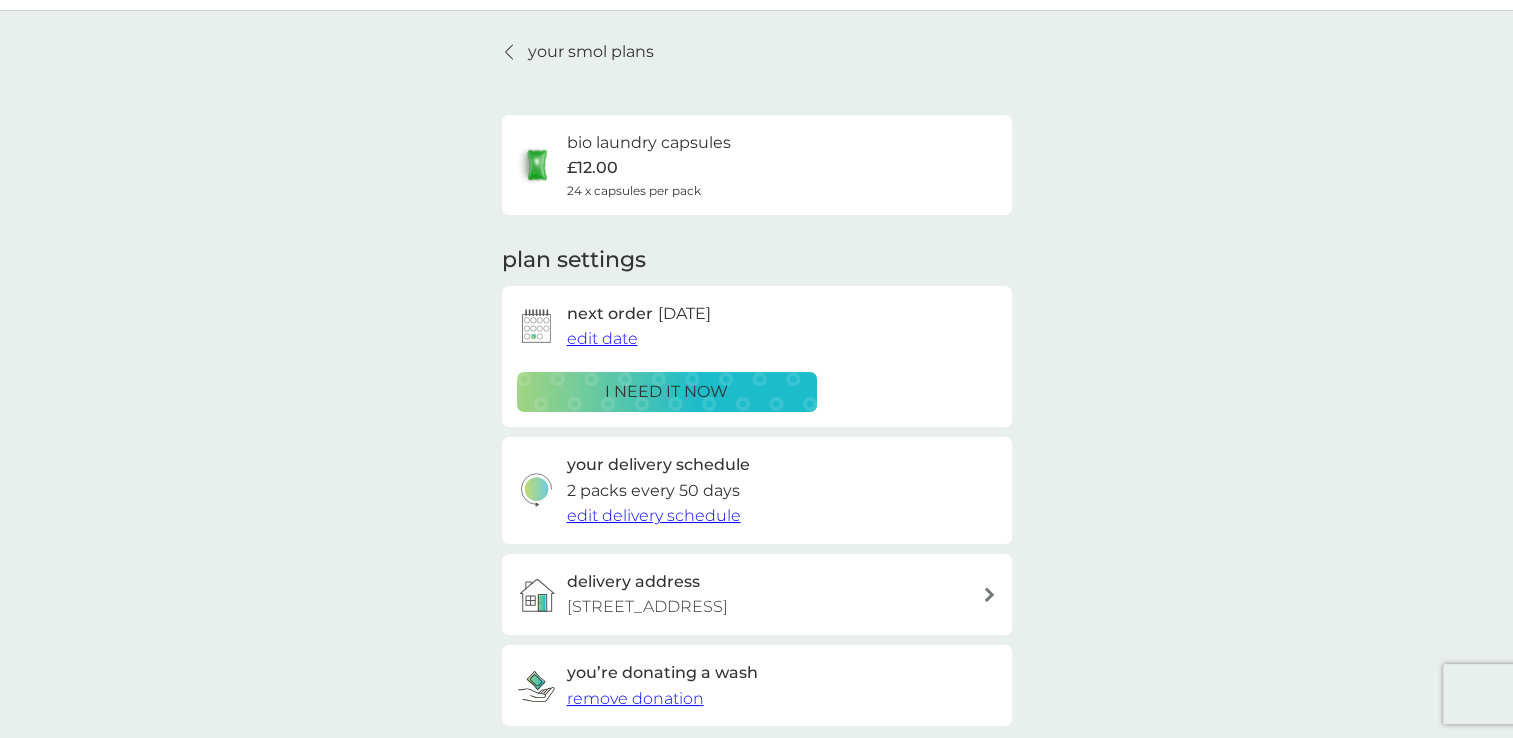 scroll, scrollTop: 100, scrollLeft: 0, axis: vertical 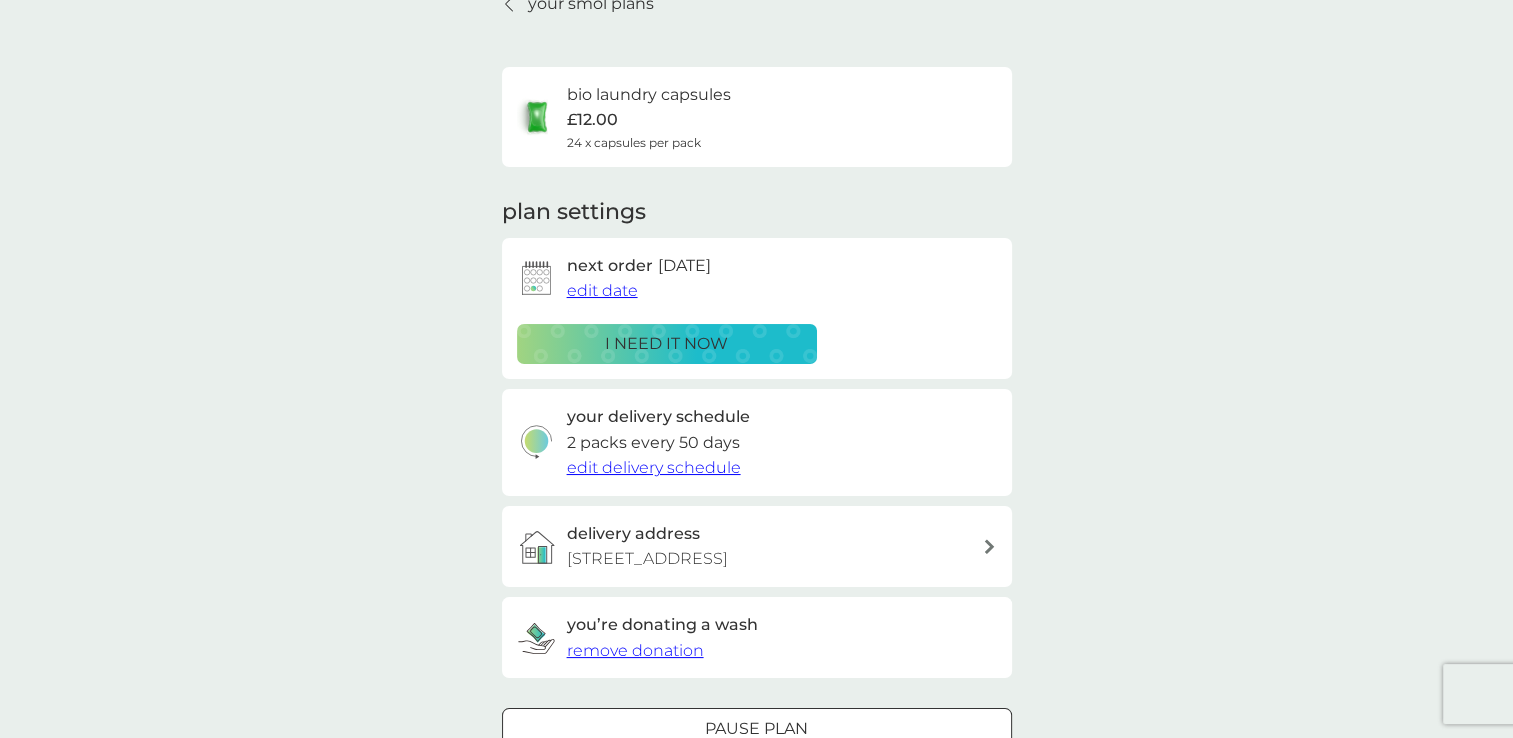 click on "i need it now" at bounding box center (666, 344) 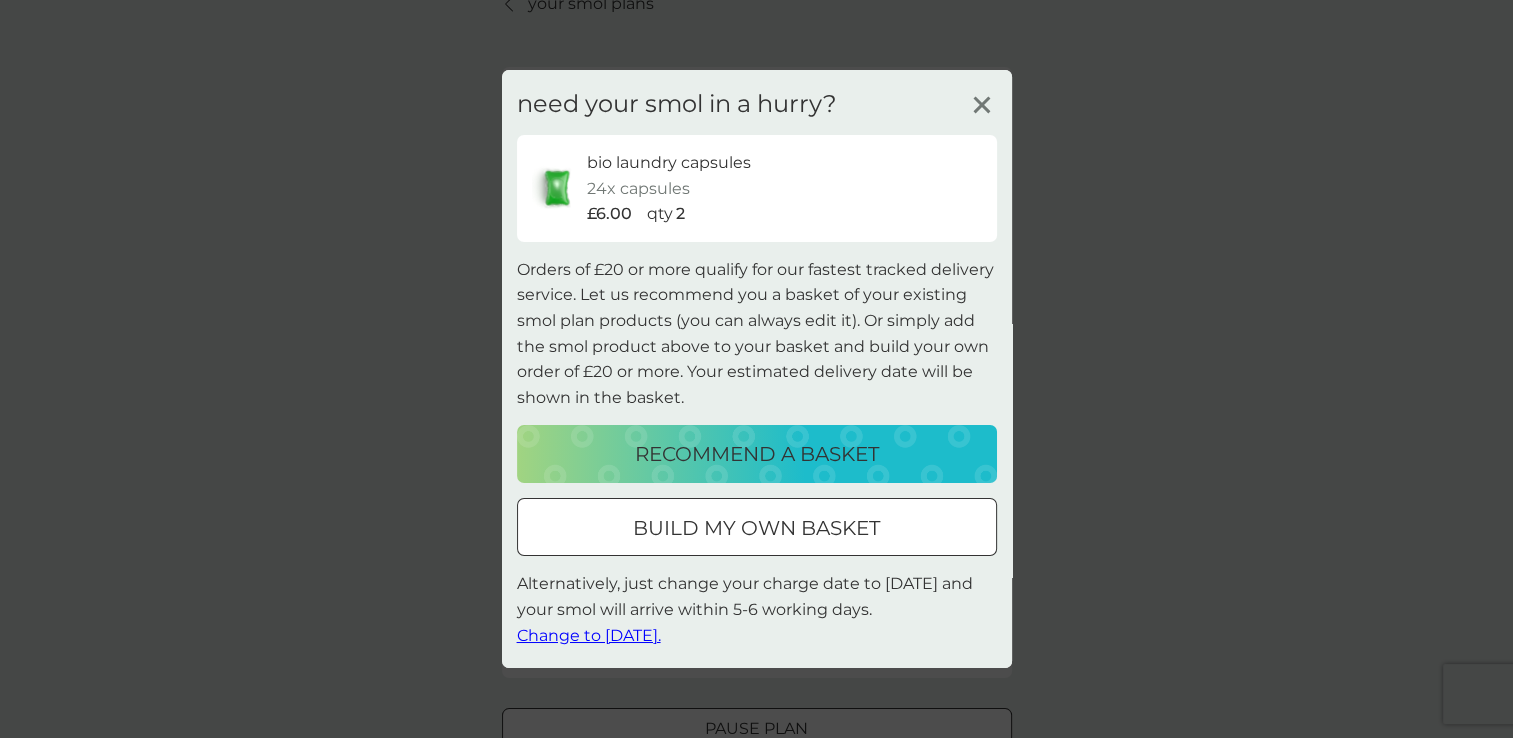 click 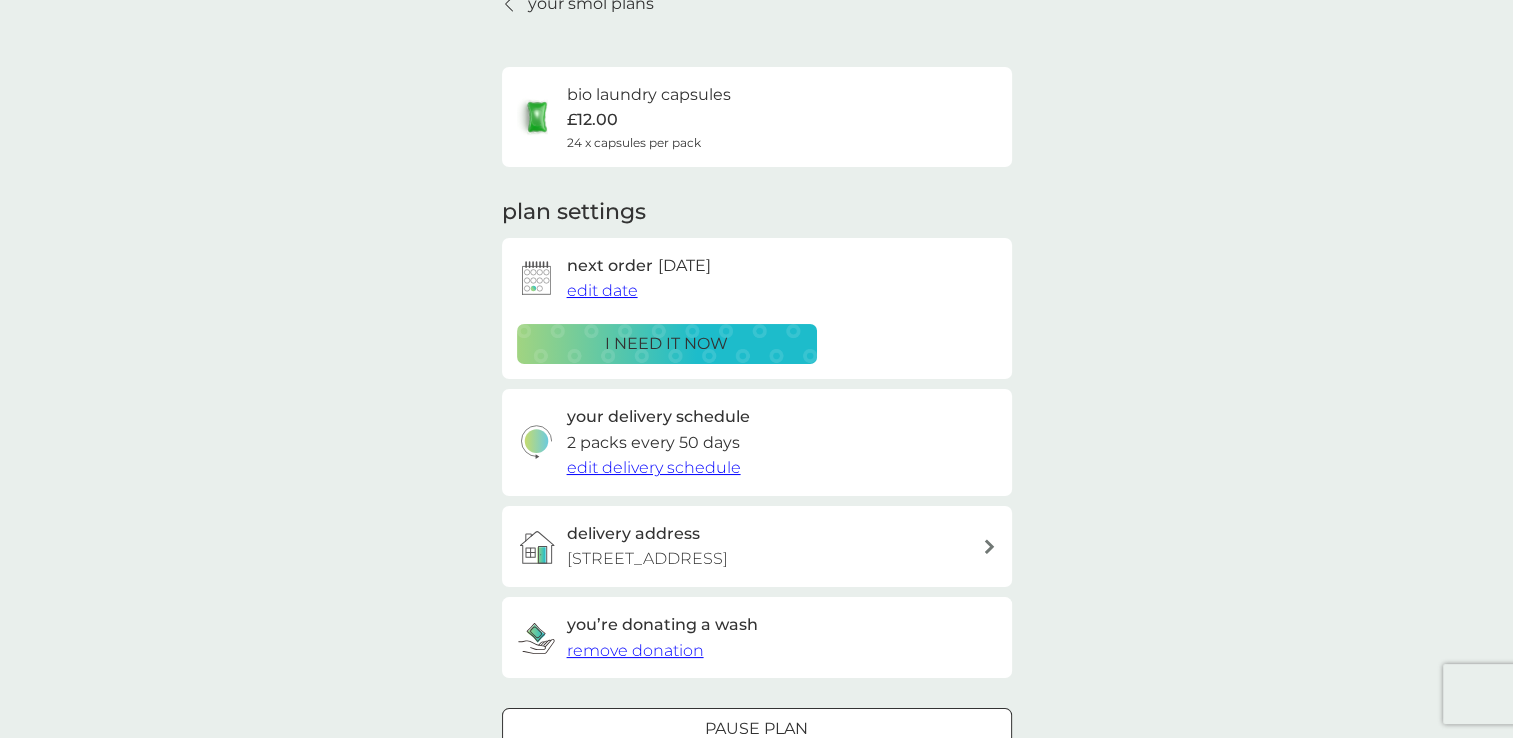scroll, scrollTop: 200, scrollLeft: 0, axis: vertical 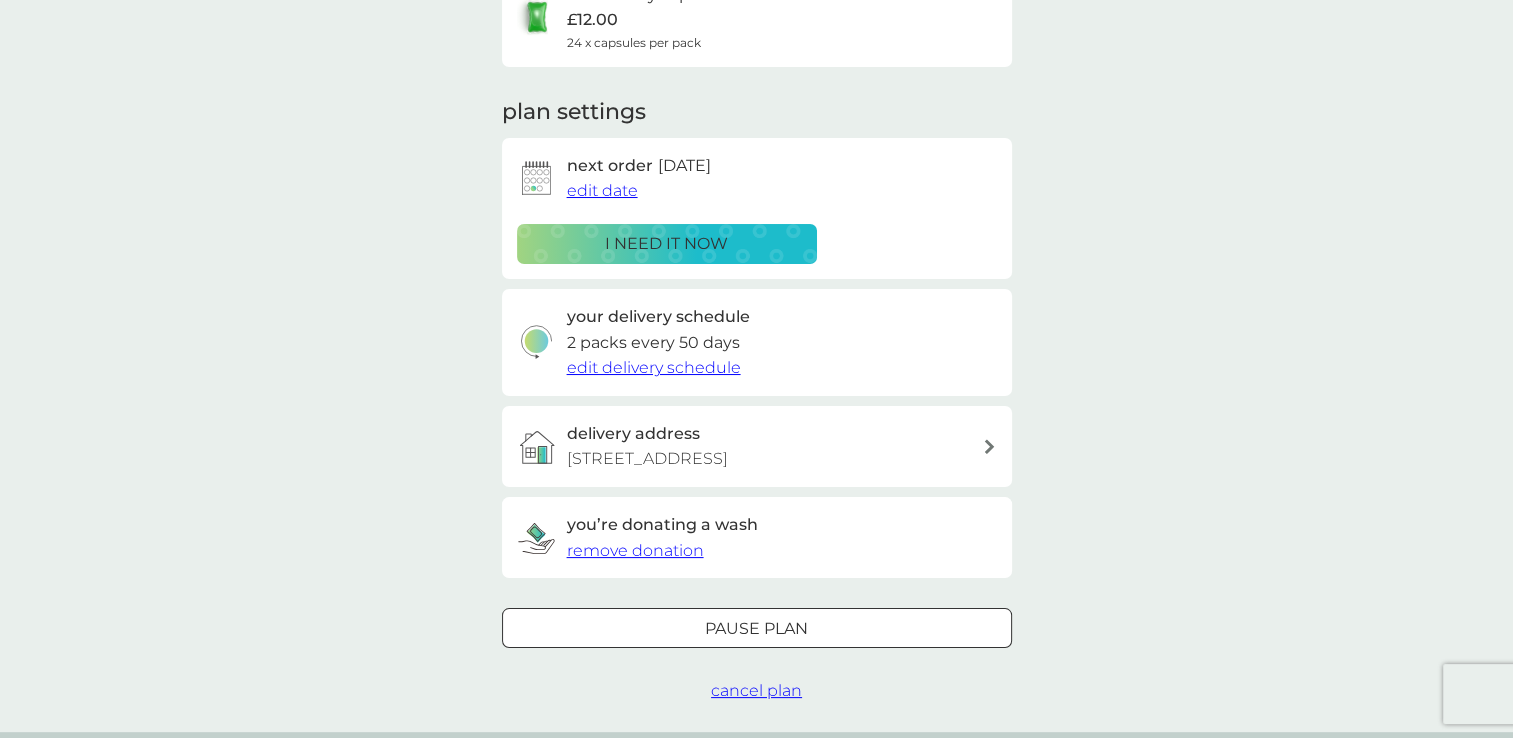 click on "edit date" at bounding box center (602, 190) 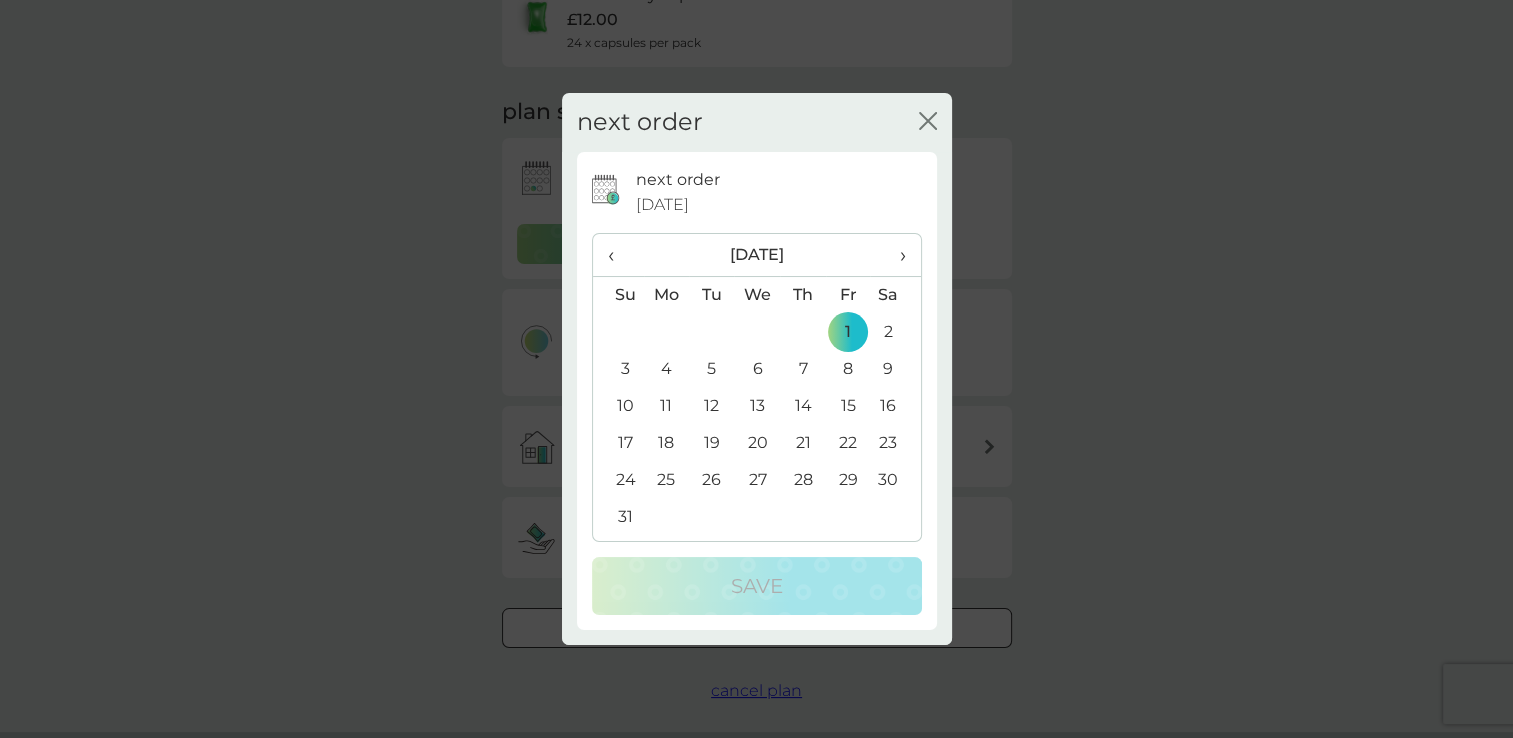 click on "›" at bounding box center (895, 255) 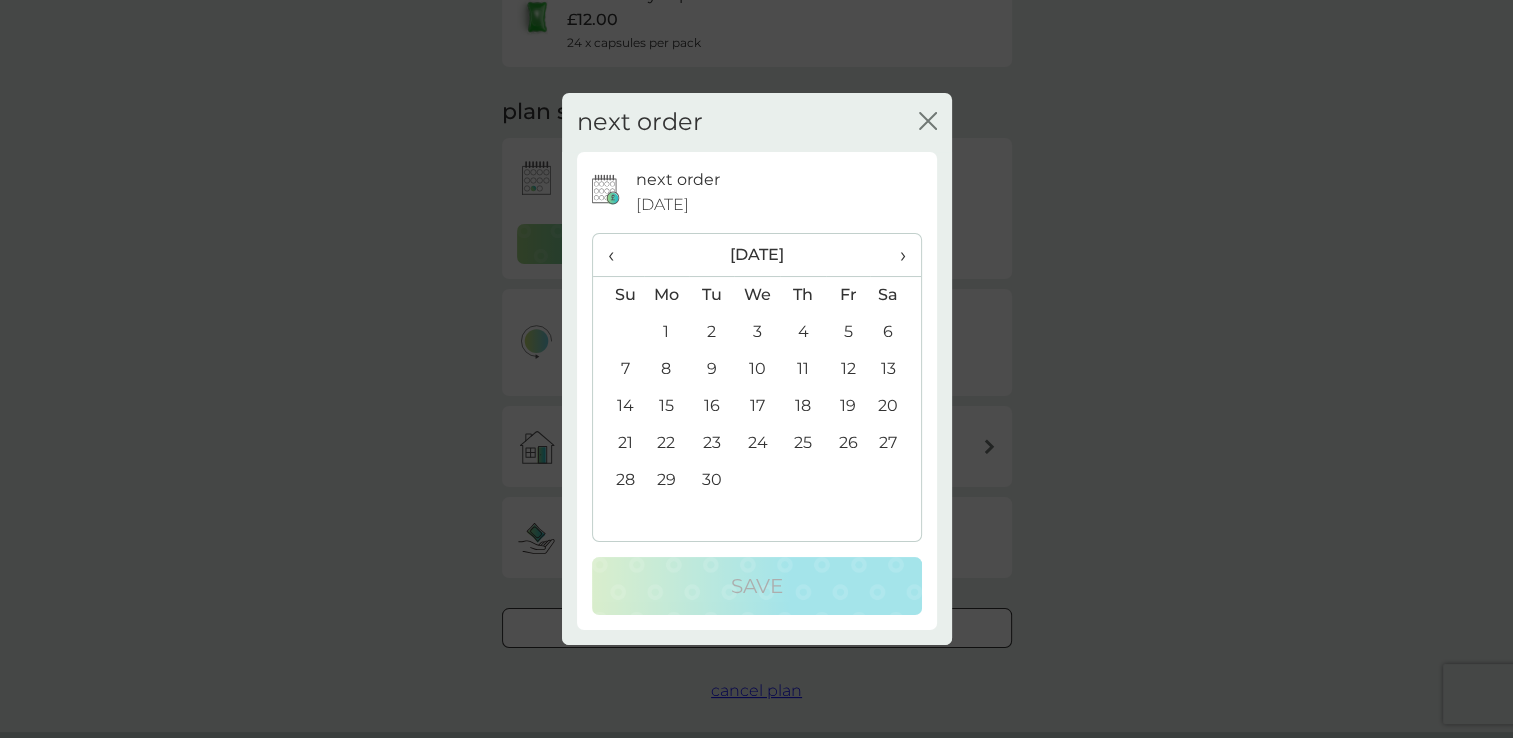 click on "30" at bounding box center [711, 480] 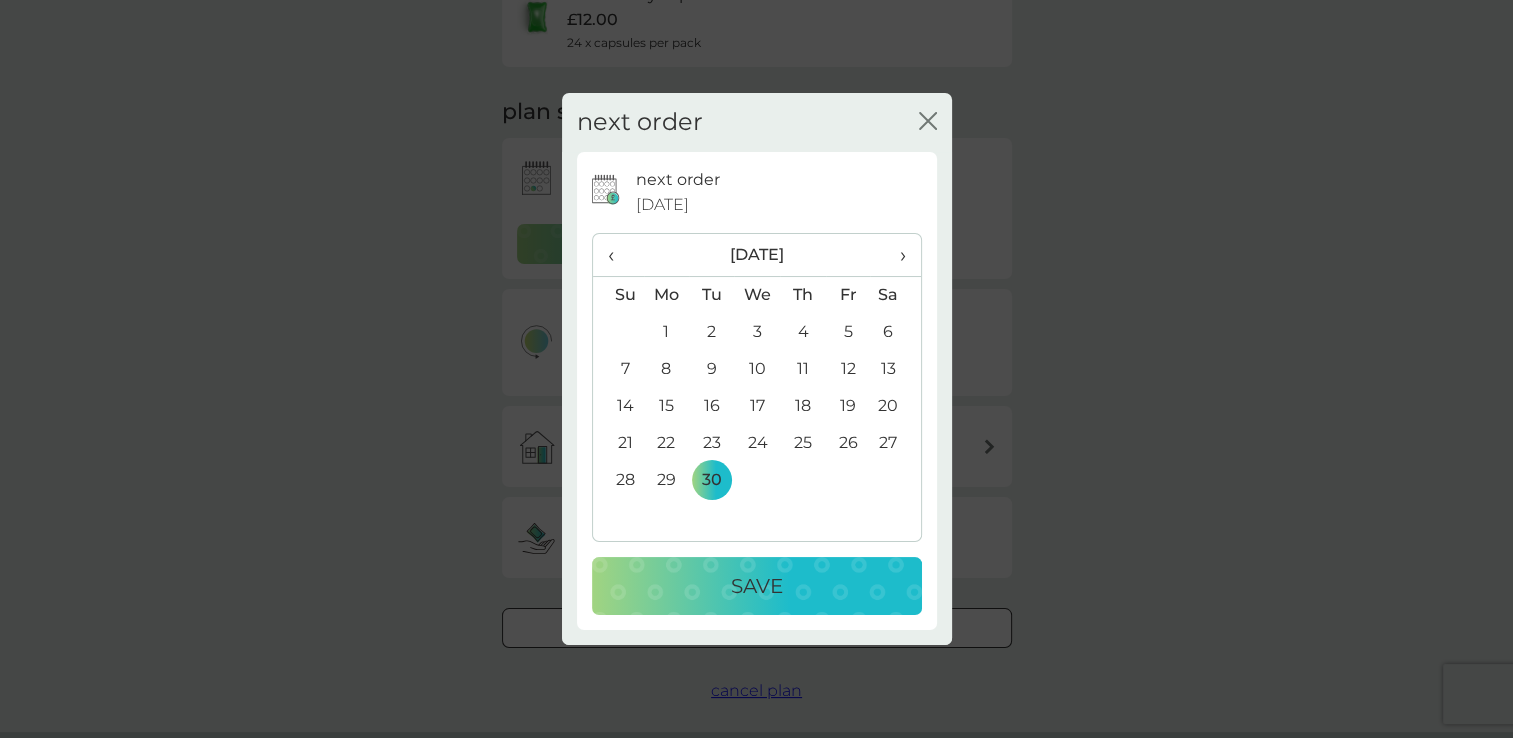 drag, startPoint x: 769, startPoint y: 586, endPoint x: 771, endPoint y: 574, distance: 12.165525 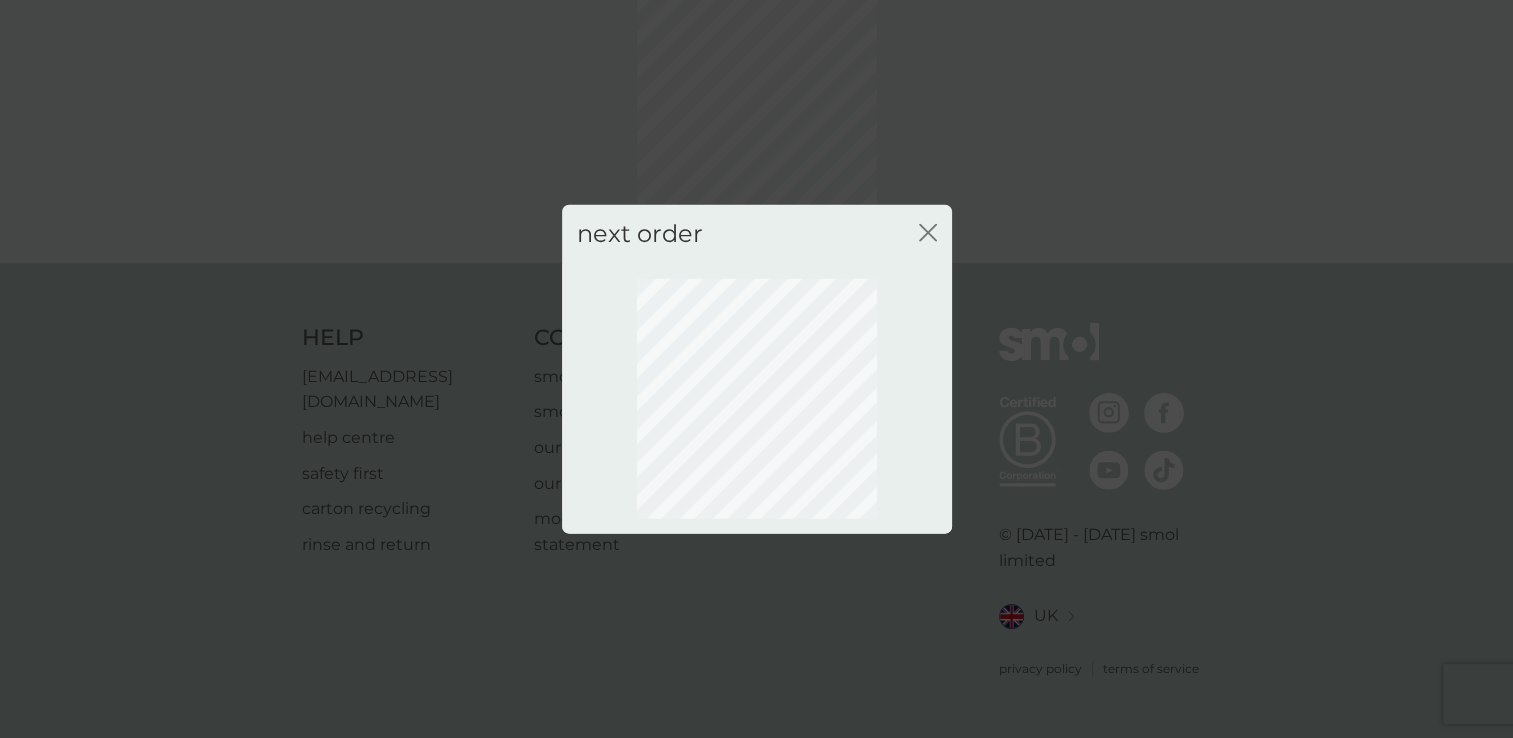 scroll, scrollTop: 100, scrollLeft: 0, axis: vertical 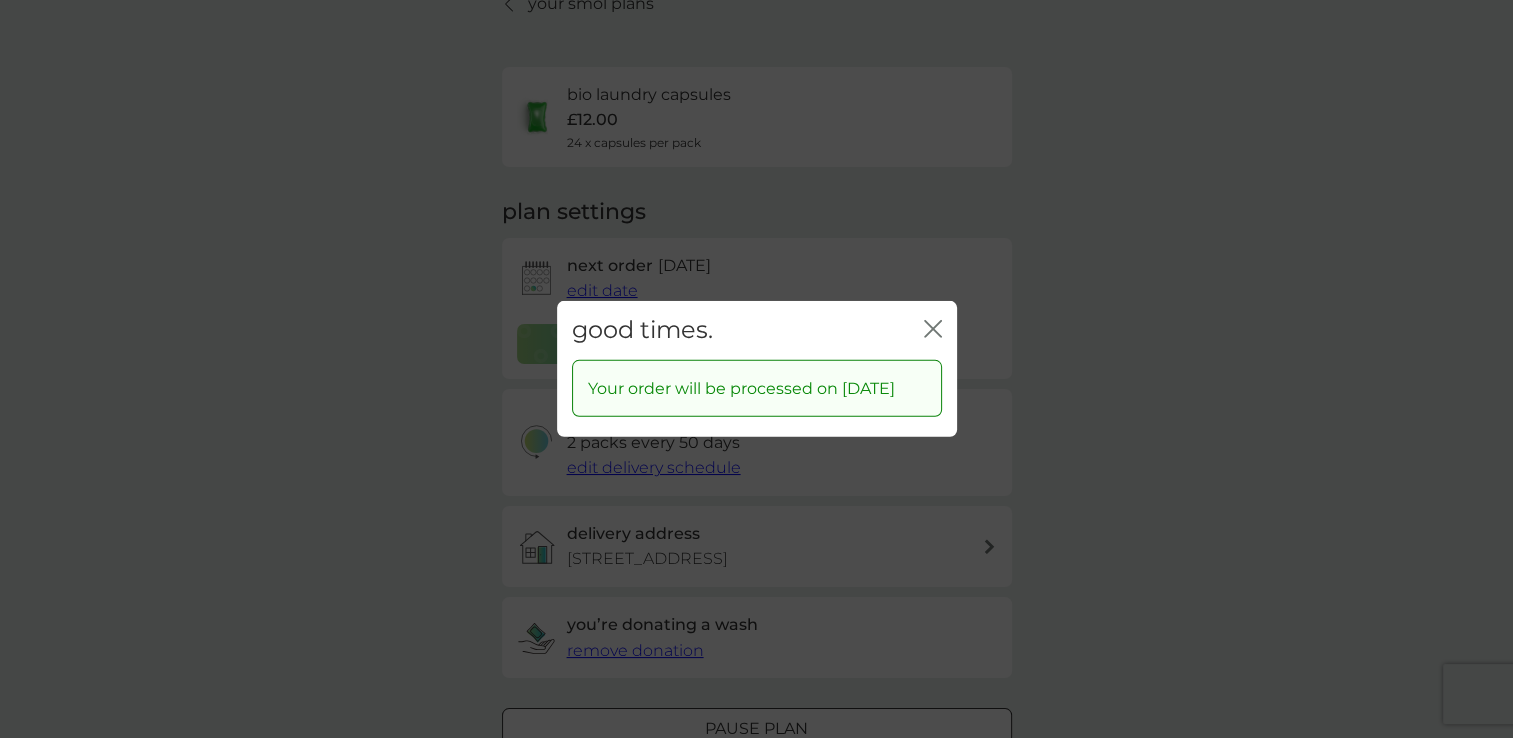 drag, startPoint x: 936, startPoint y: 309, endPoint x: 957, endPoint y: 308, distance: 21.023796 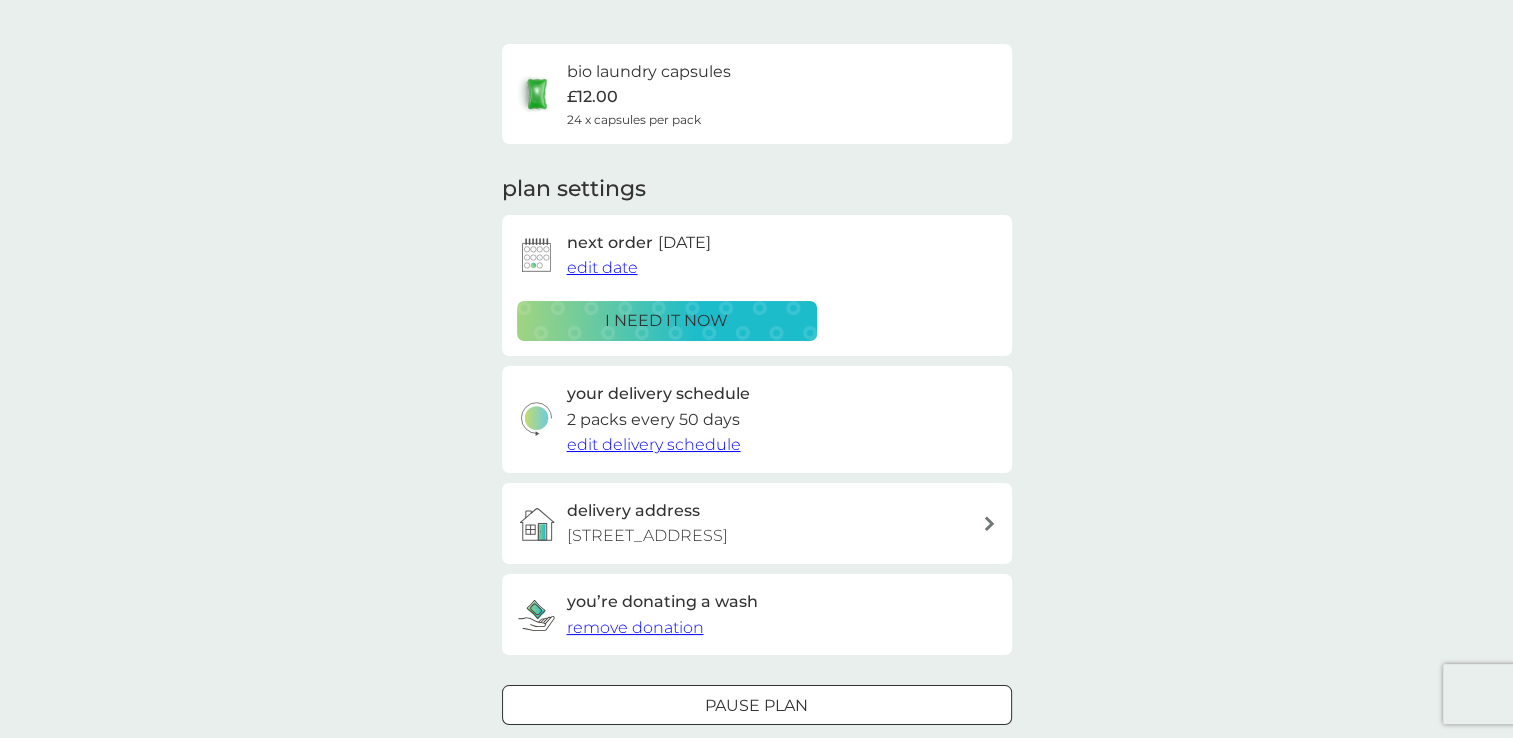 scroll, scrollTop: 0, scrollLeft: 0, axis: both 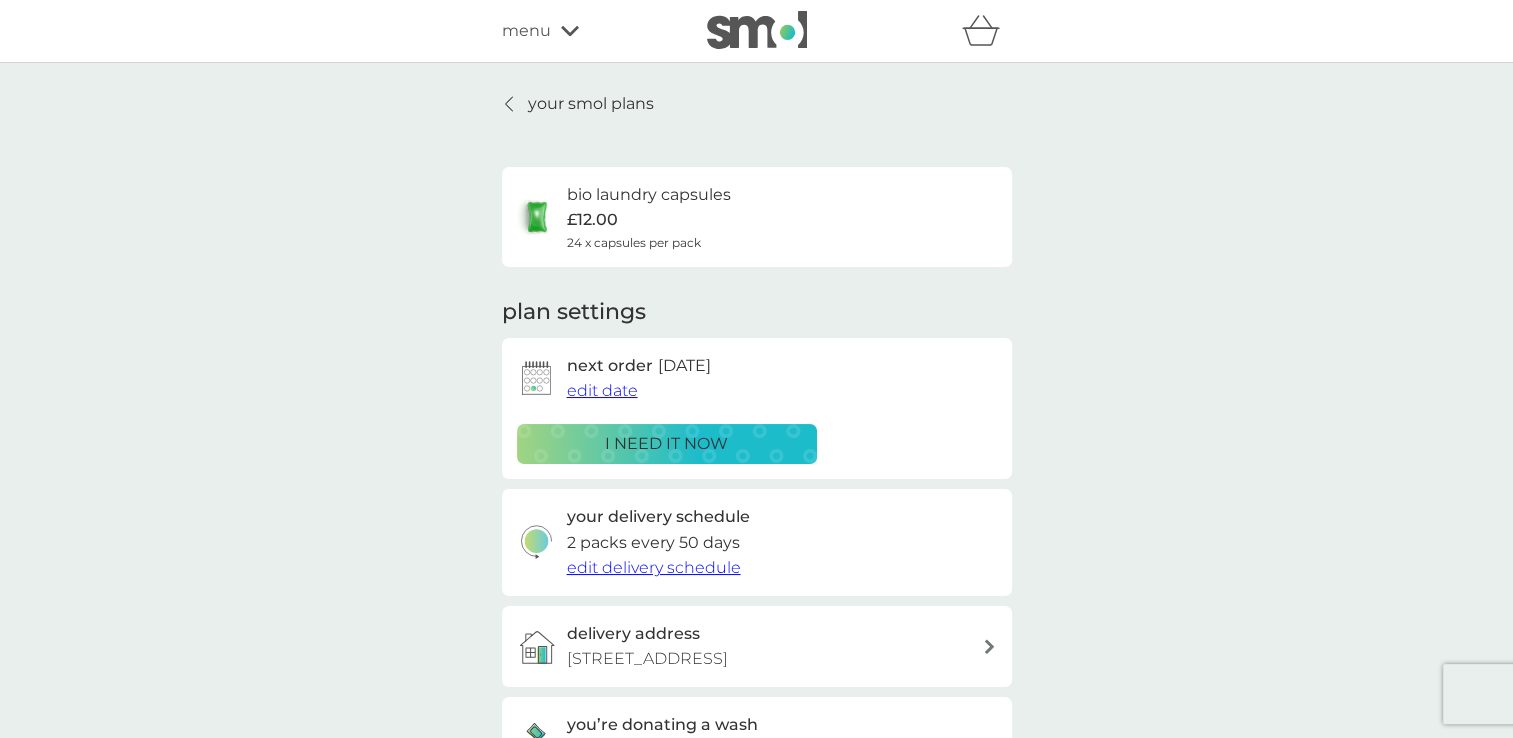 click 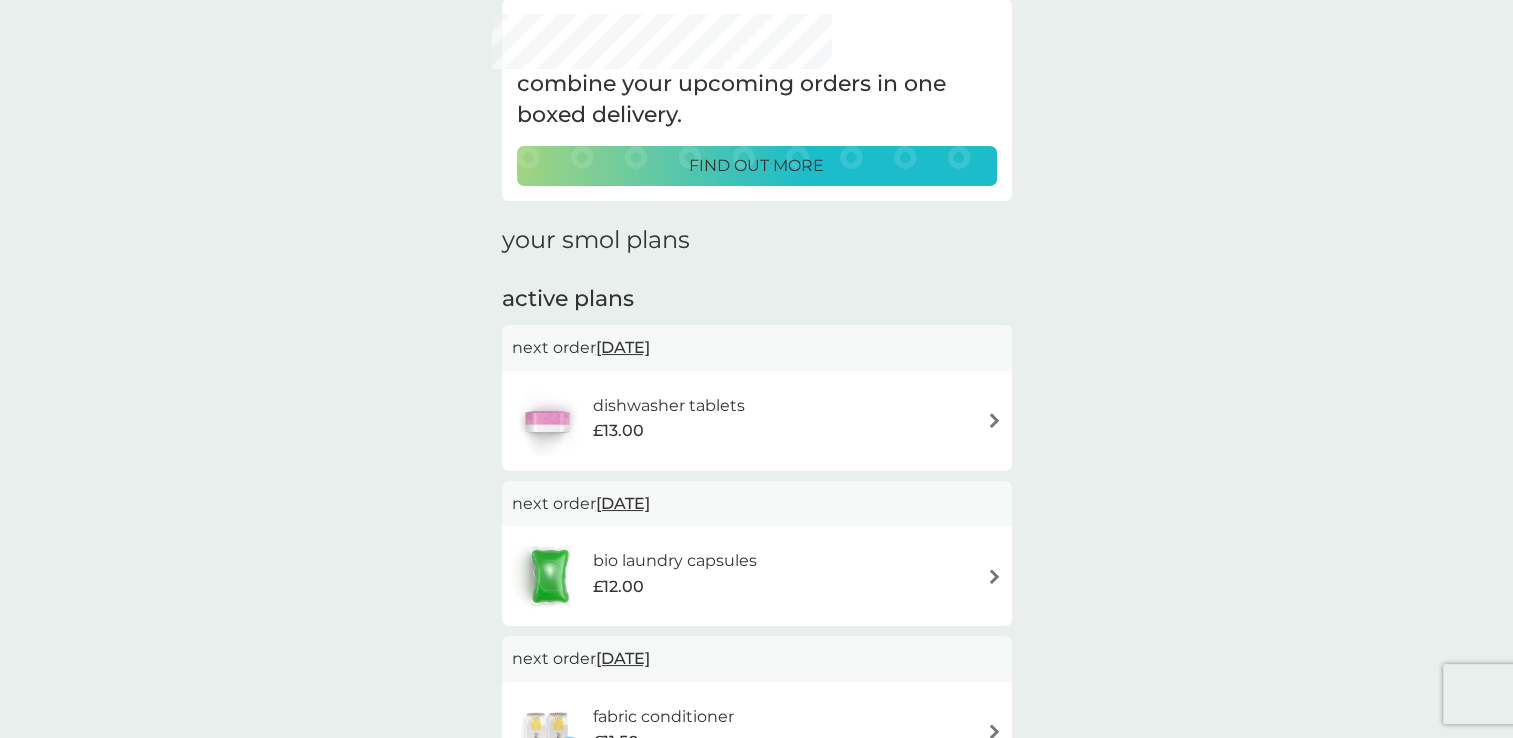 scroll, scrollTop: 0, scrollLeft: 0, axis: both 